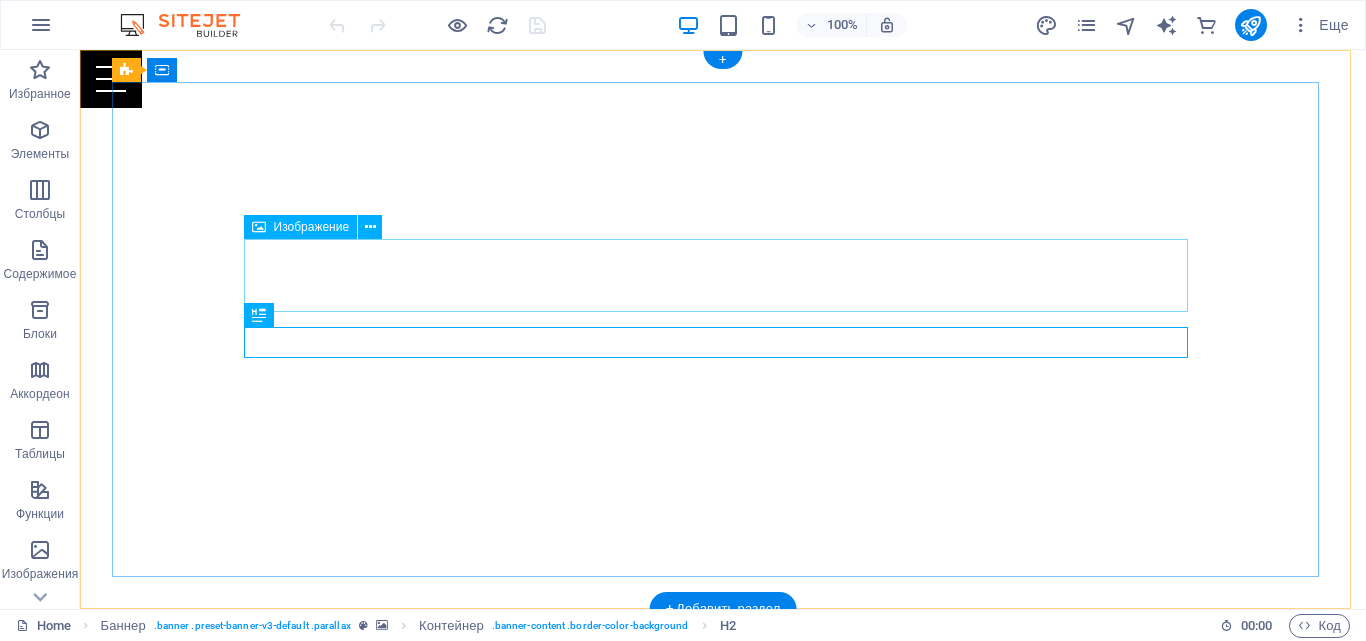 scroll, scrollTop: 0, scrollLeft: 0, axis: both 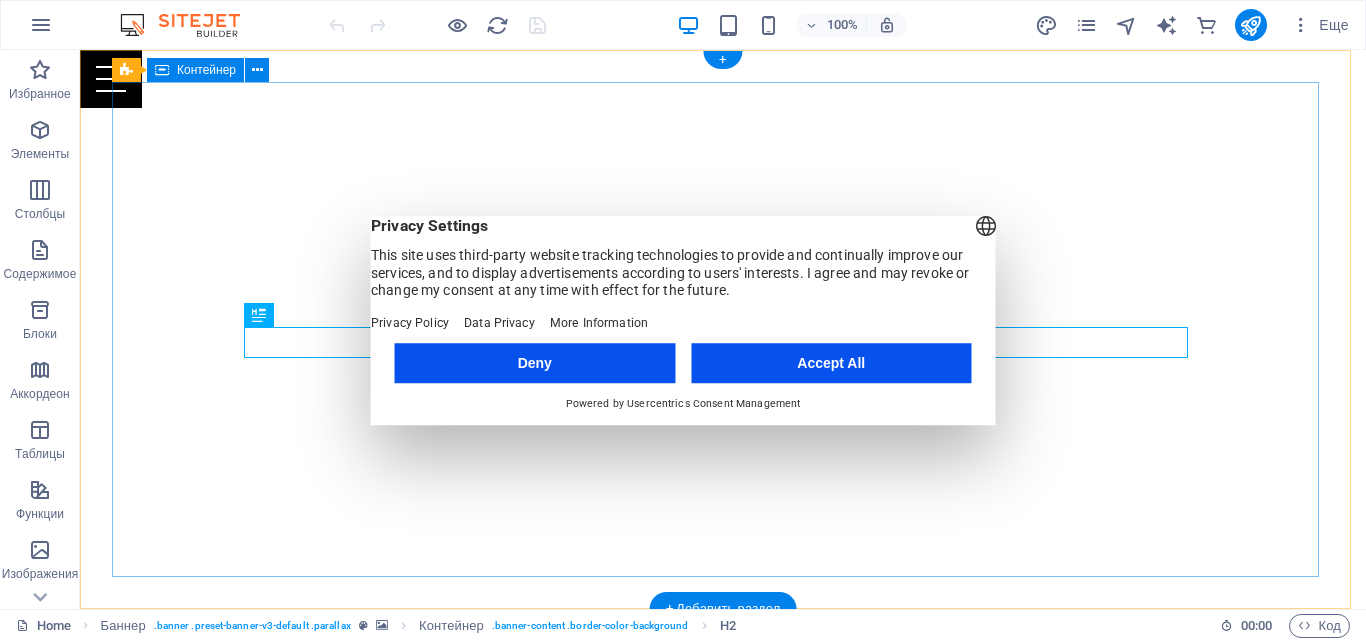 click on "Your Full Service Event Agency" at bounding box center (723, 812) 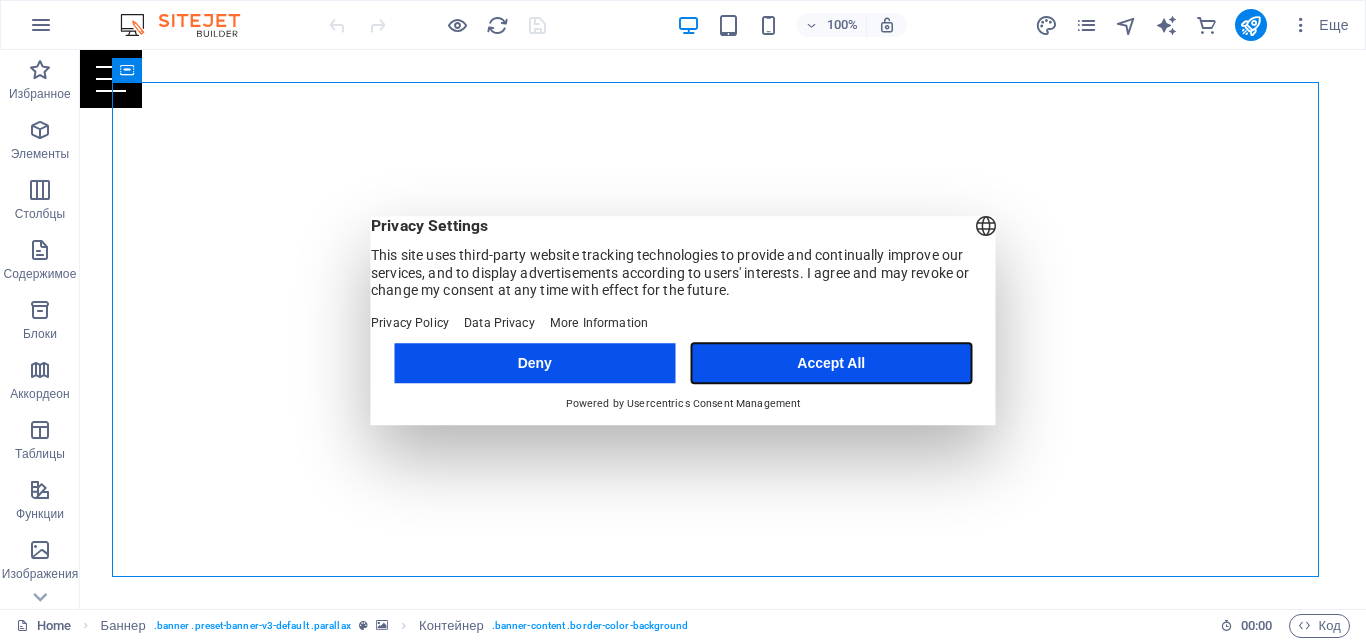 click on "Accept All" at bounding box center [831, 363] 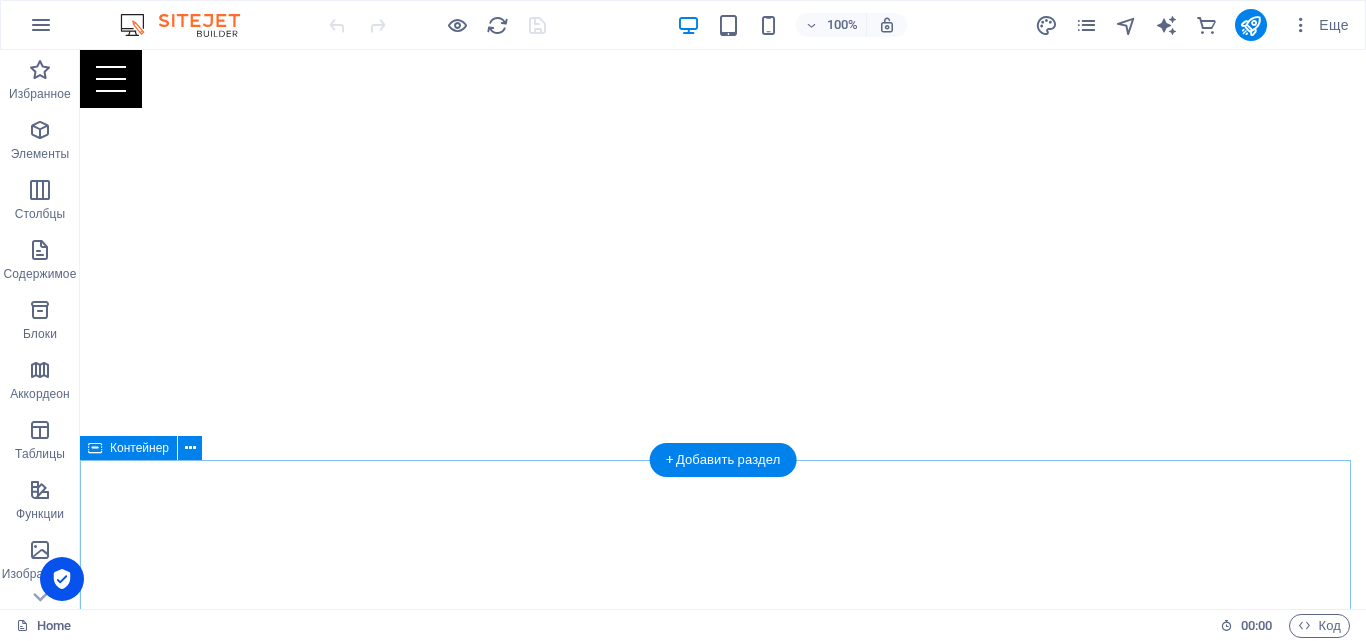 scroll, scrollTop: 0, scrollLeft: 0, axis: both 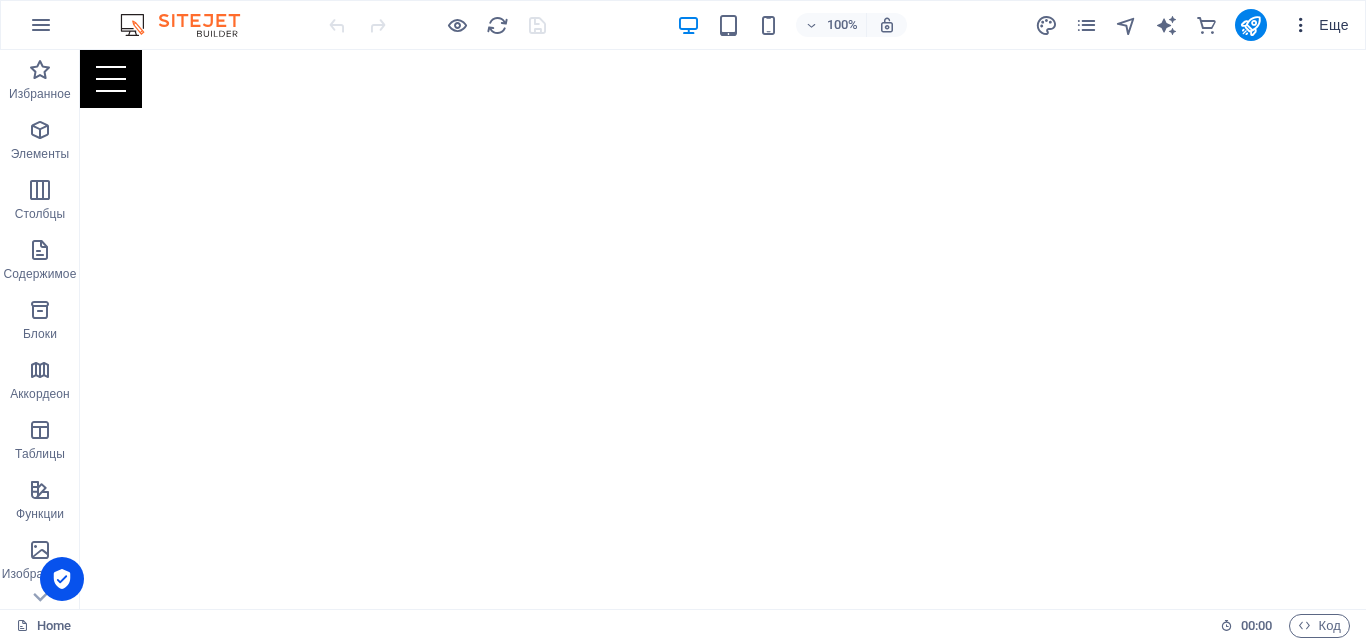 click at bounding box center [1301, 25] 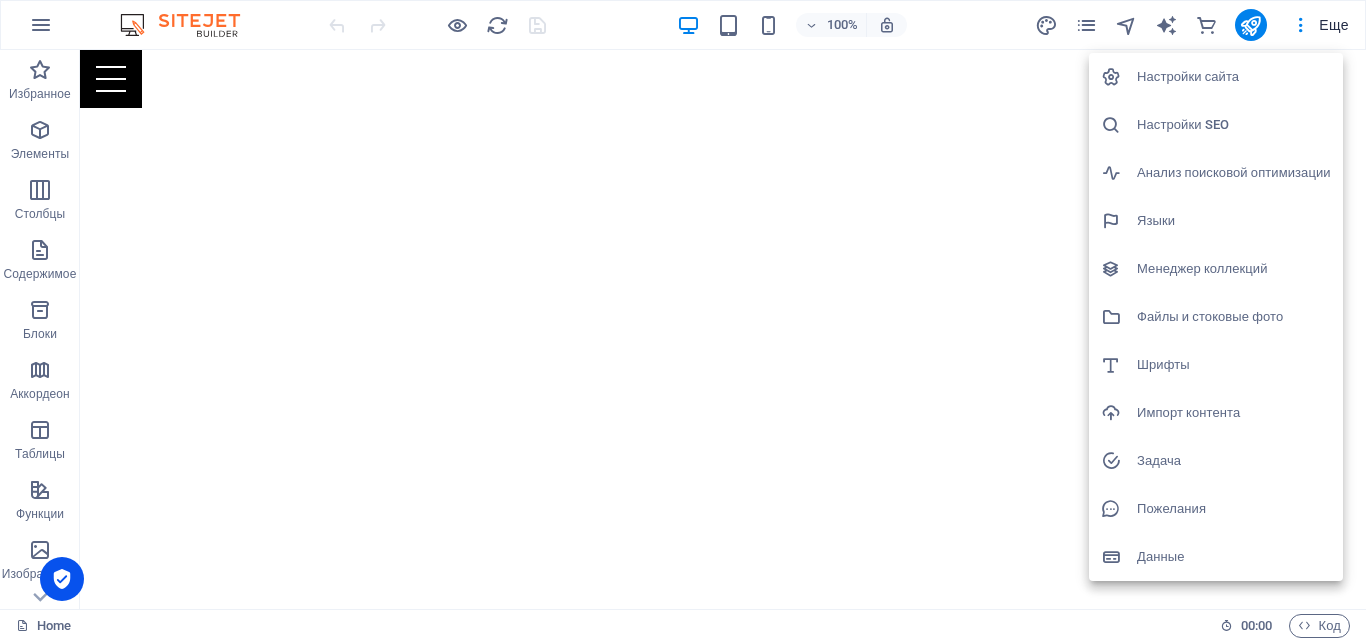 click on "Настройки сайта" at bounding box center (1234, 77) 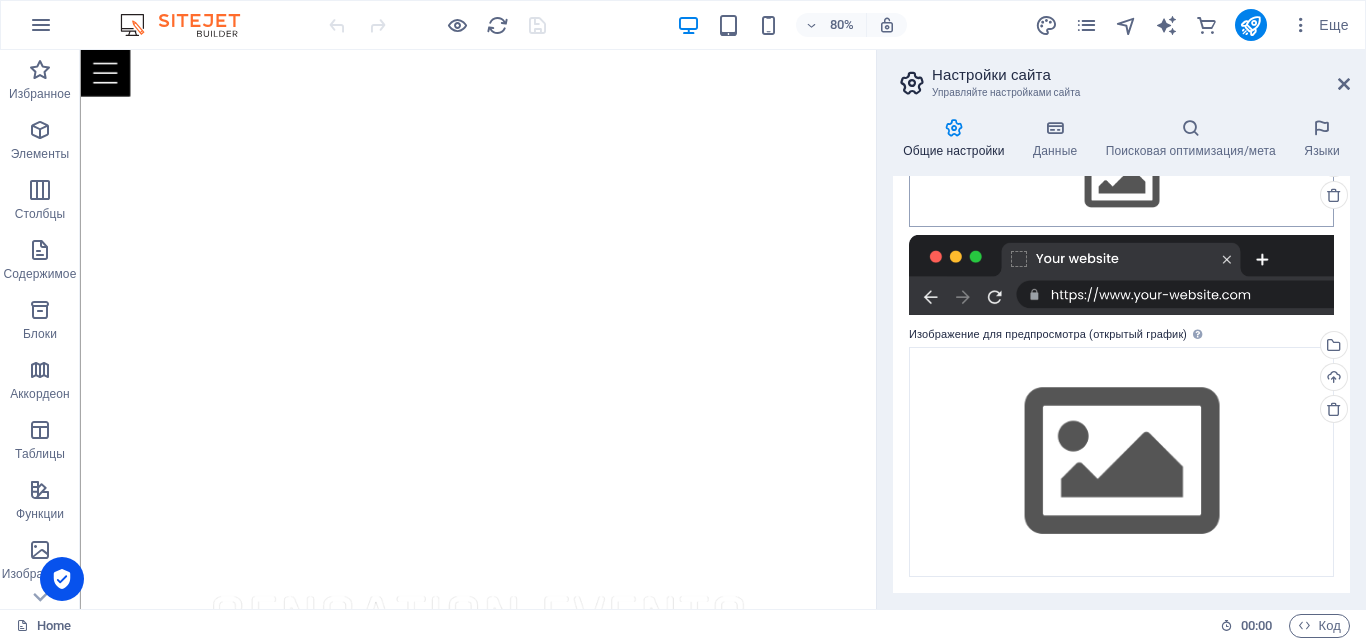 scroll, scrollTop: 0, scrollLeft: 0, axis: both 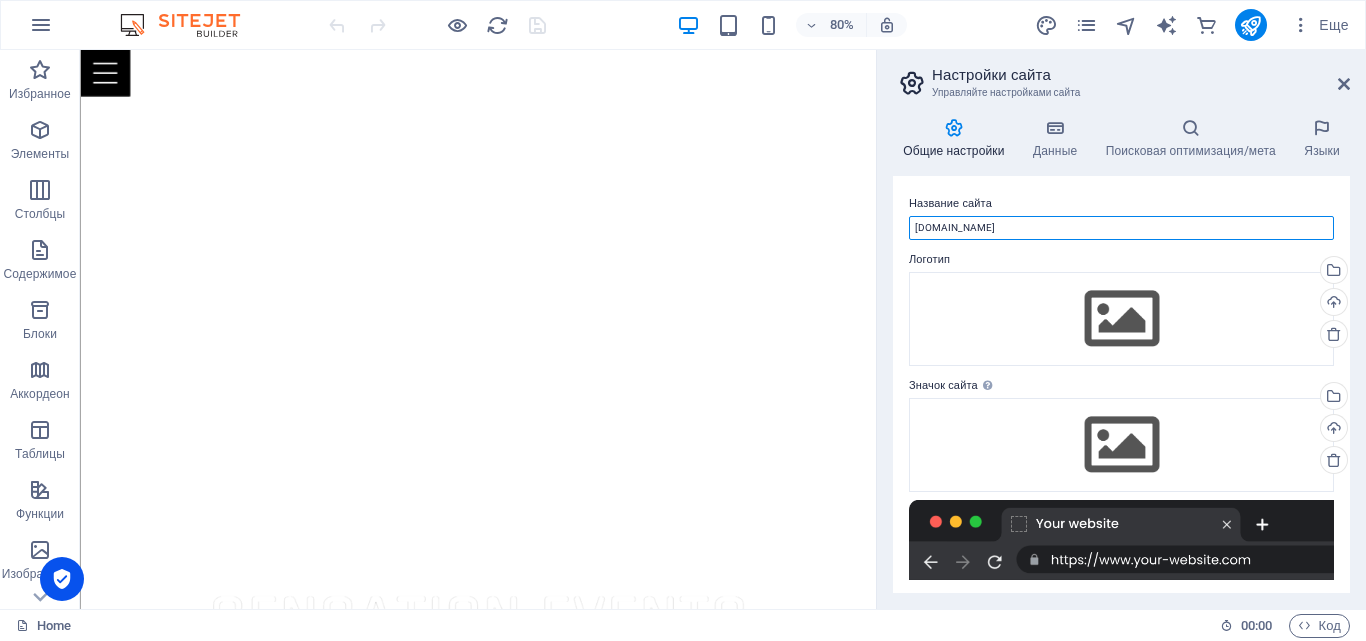 click on "[DOMAIN_NAME]" at bounding box center [1121, 228] 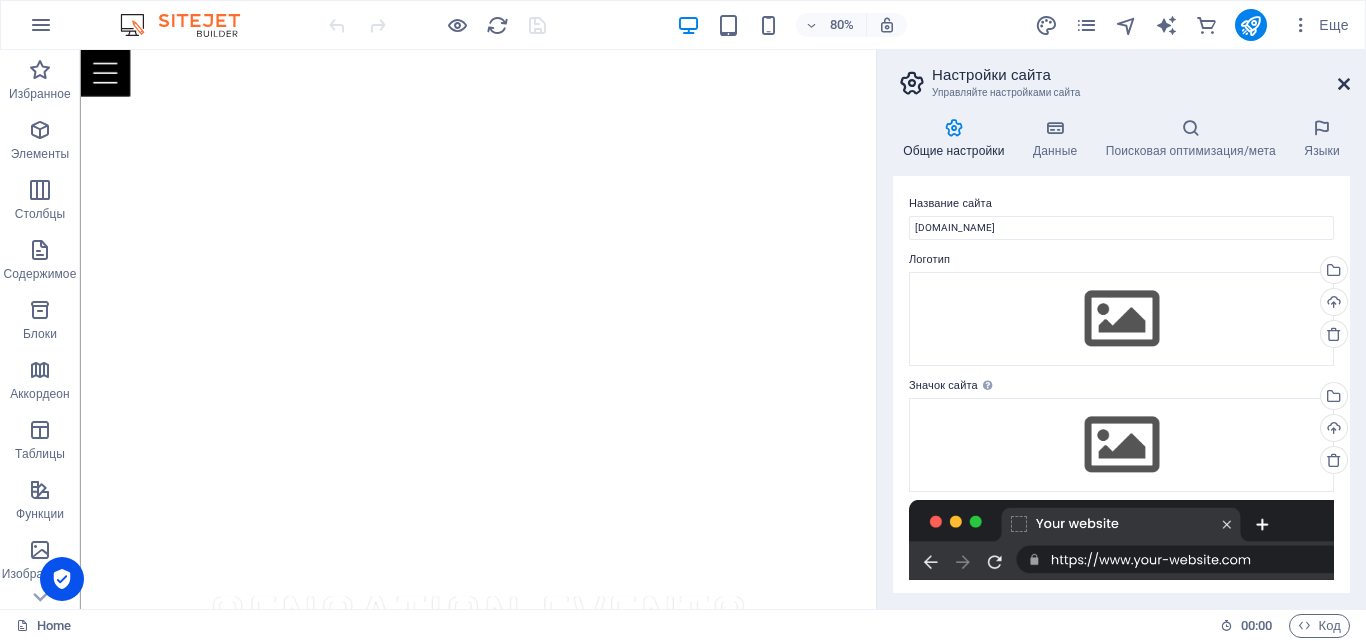 click at bounding box center (1344, 84) 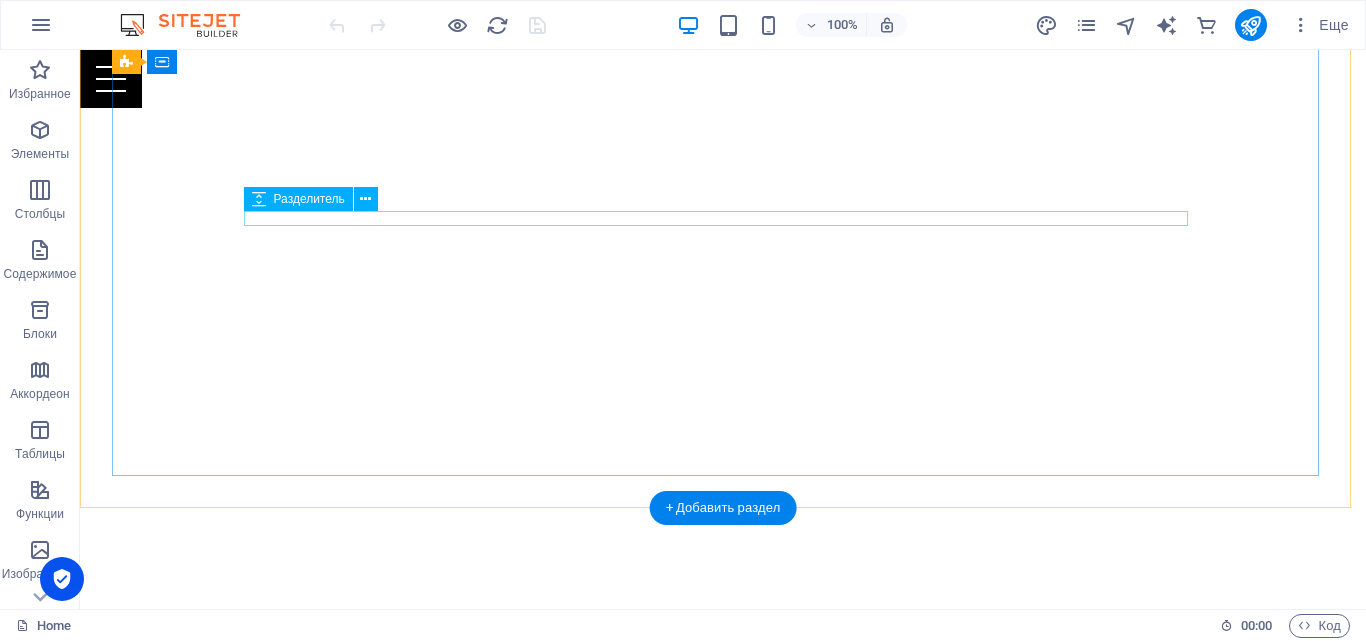 scroll, scrollTop: 0, scrollLeft: 0, axis: both 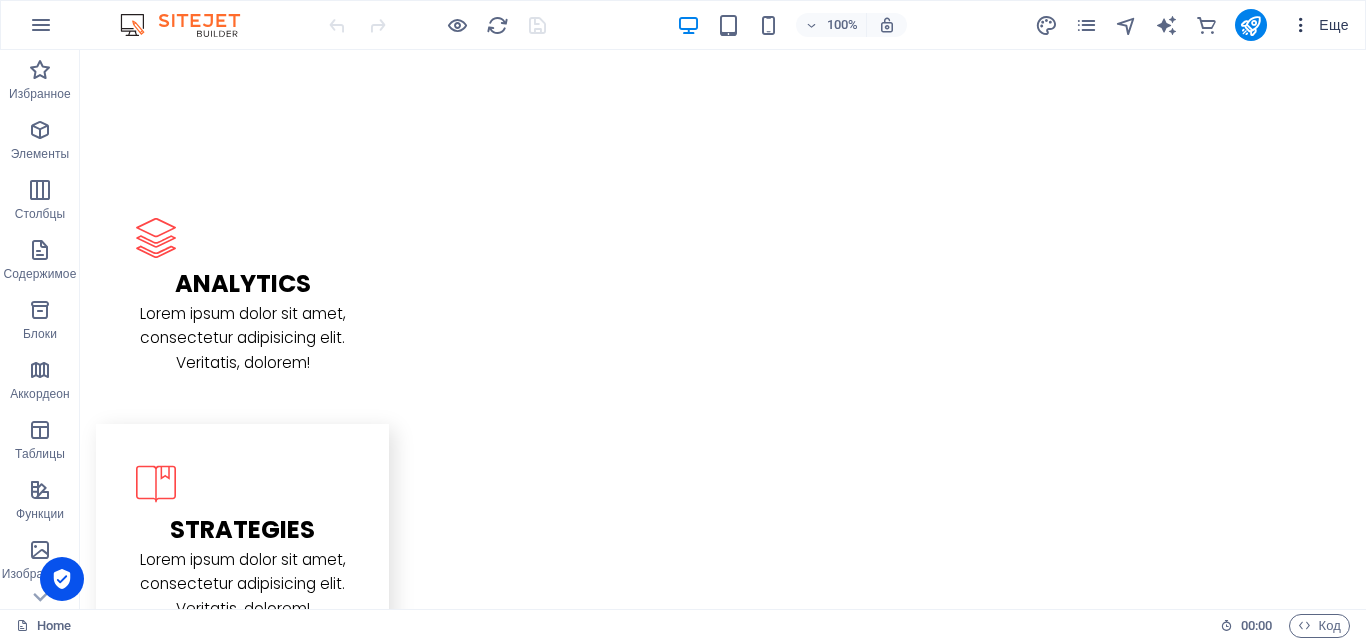 click at bounding box center [1301, 25] 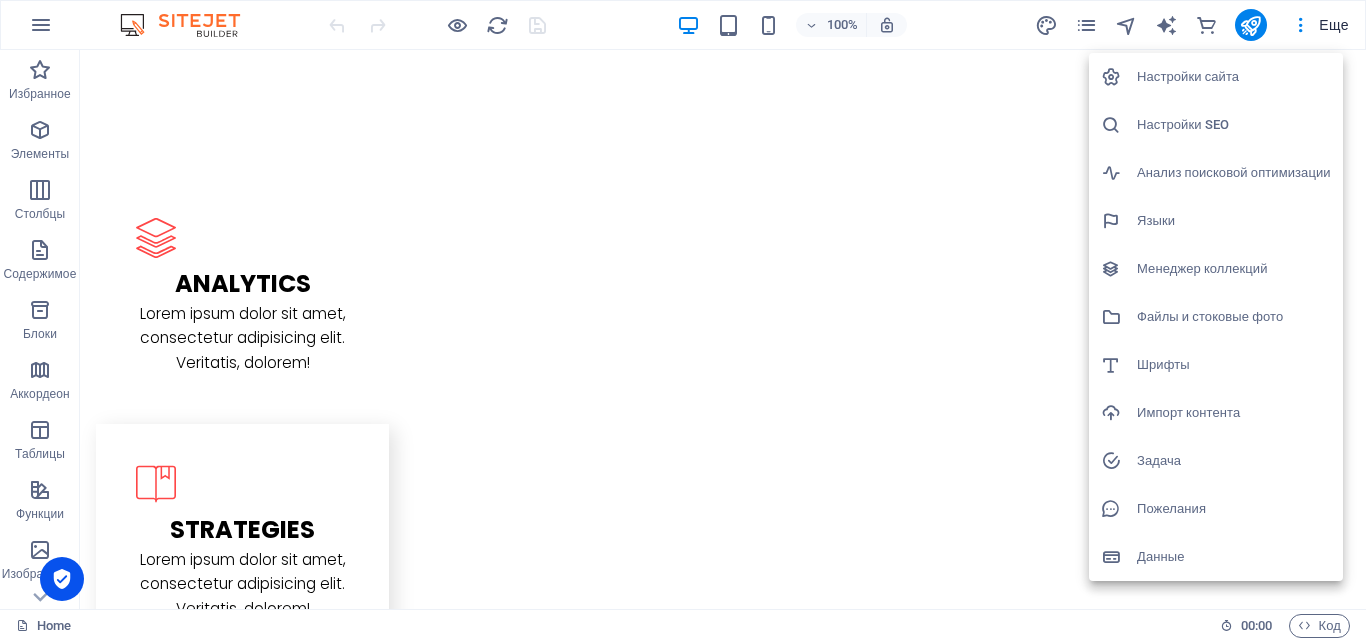 click on "Настройки сайта" at bounding box center [1234, 77] 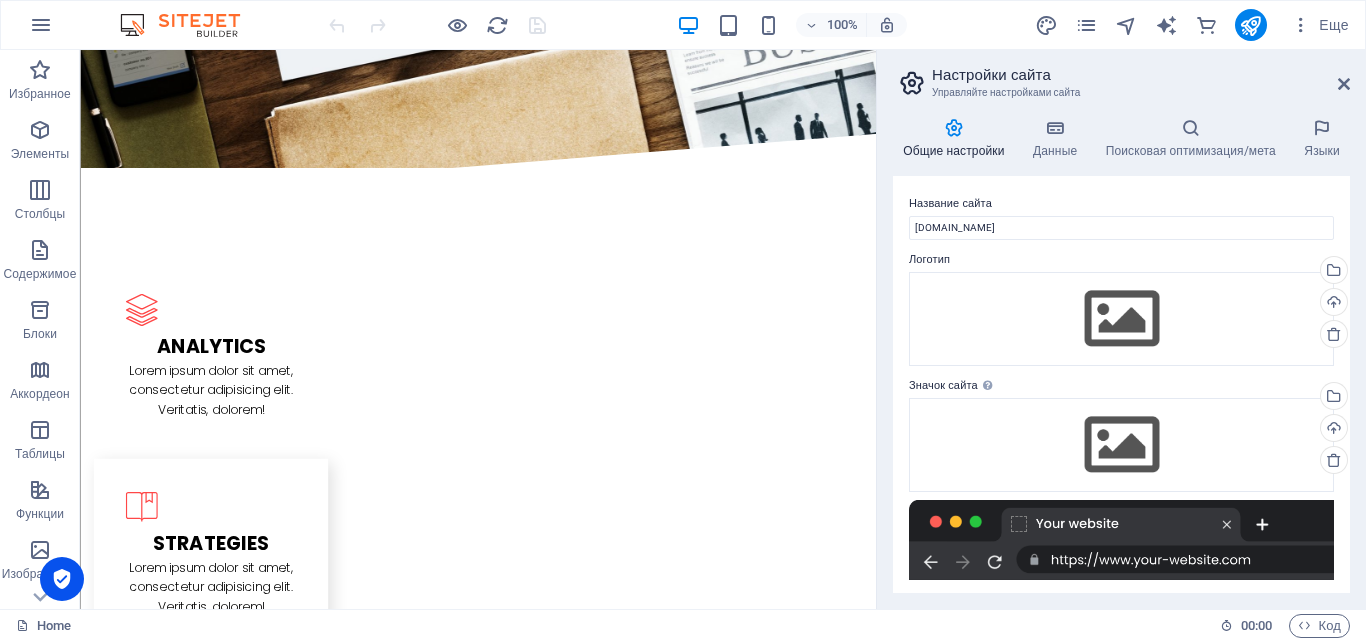 scroll, scrollTop: 2435, scrollLeft: 0, axis: vertical 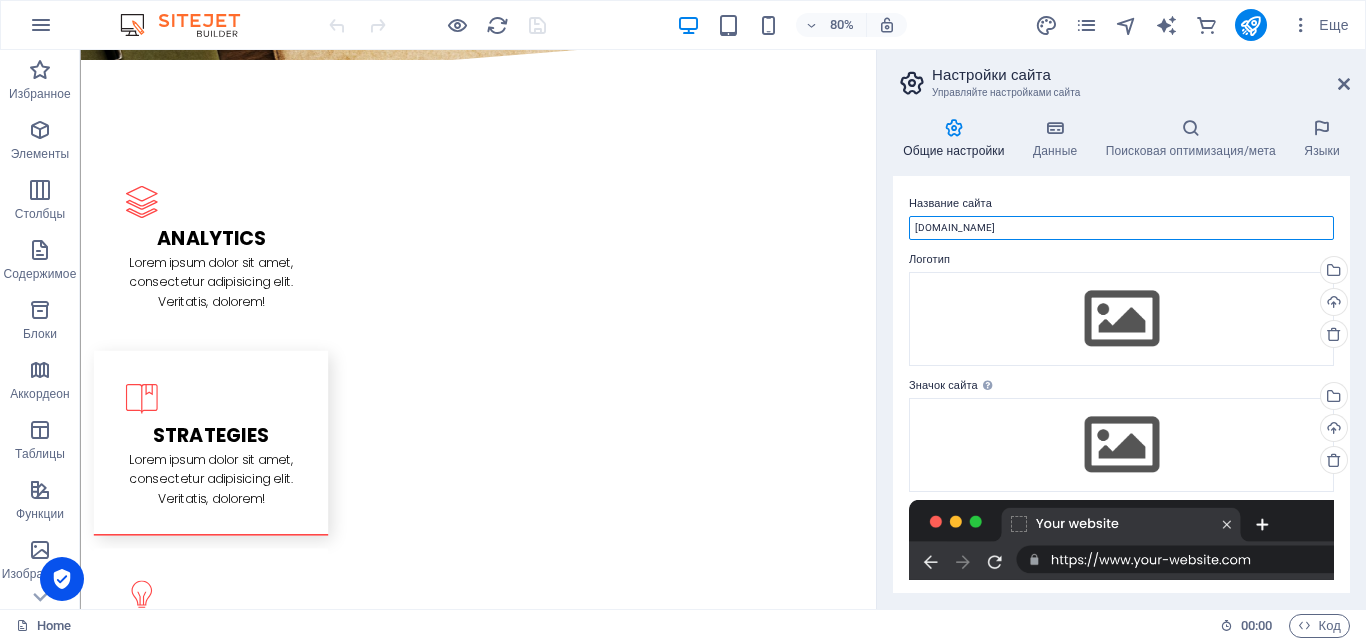 click on "[DOMAIN_NAME]" at bounding box center (1121, 228) 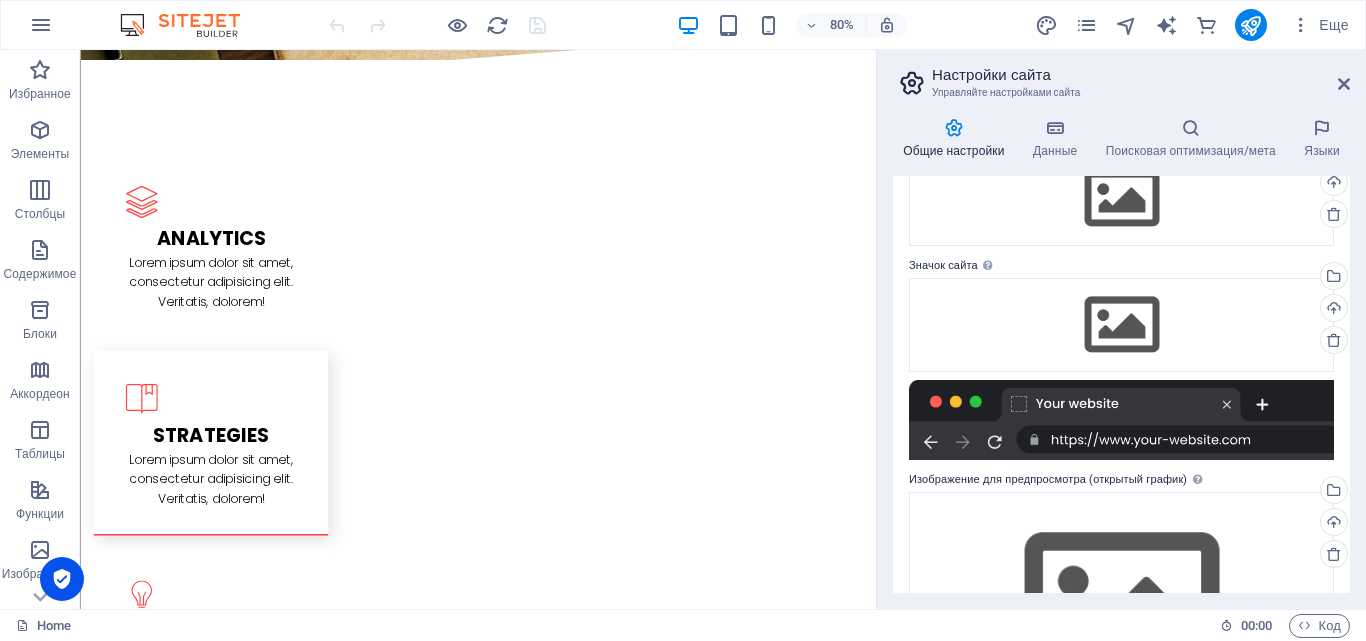 scroll, scrollTop: 0, scrollLeft: 0, axis: both 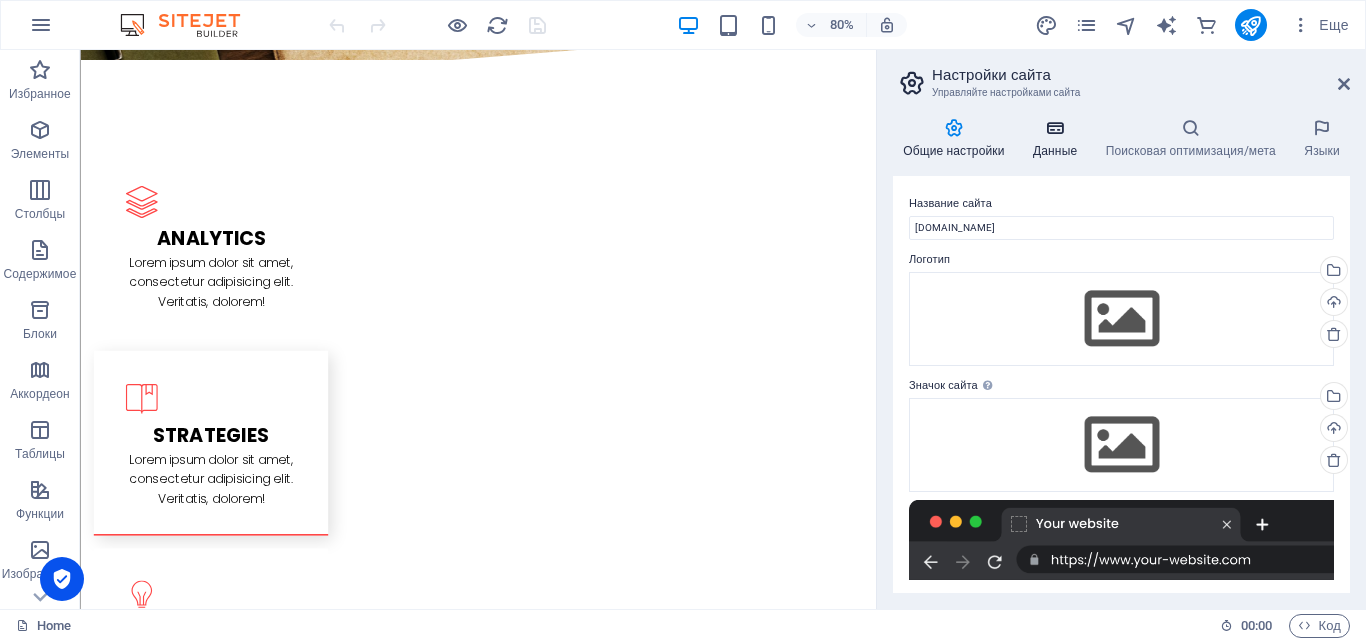 click on "Данные" at bounding box center [1059, 139] 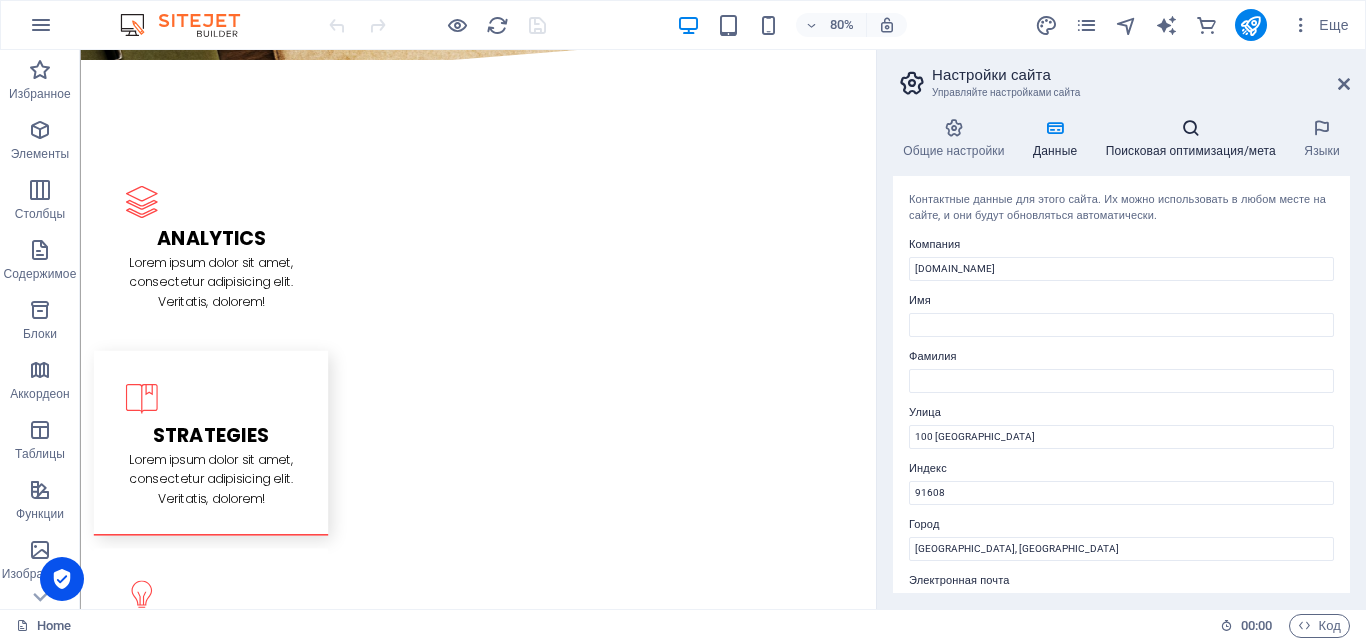 click on "Поисковая оптимизация/мета" at bounding box center (1194, 139) 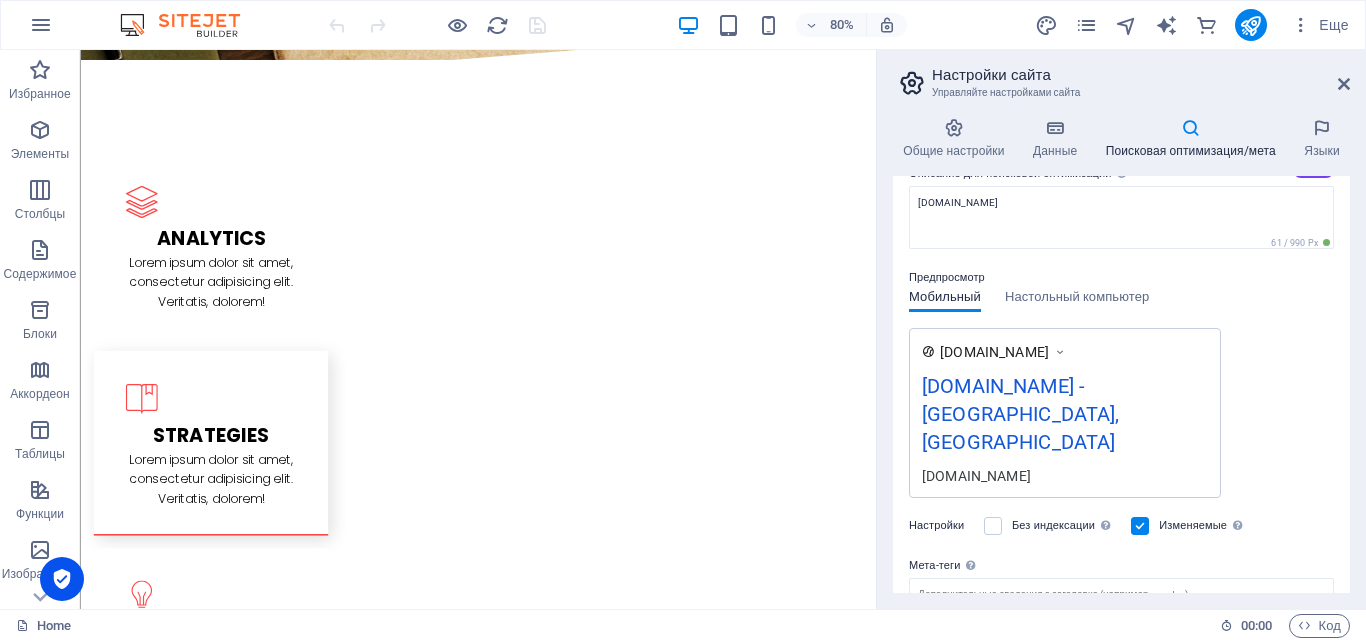 scroll, scrollTop: 200, scrollLeft: 0, axis: vertical 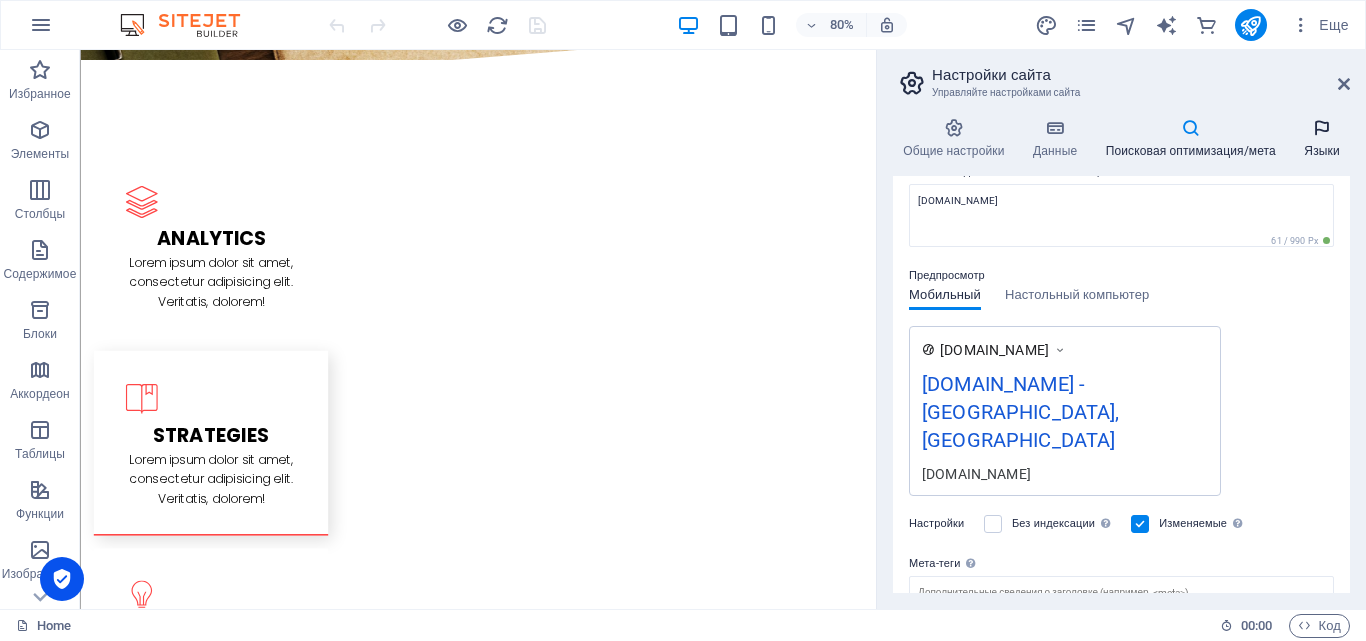 click at bounding box center (1322, 128) 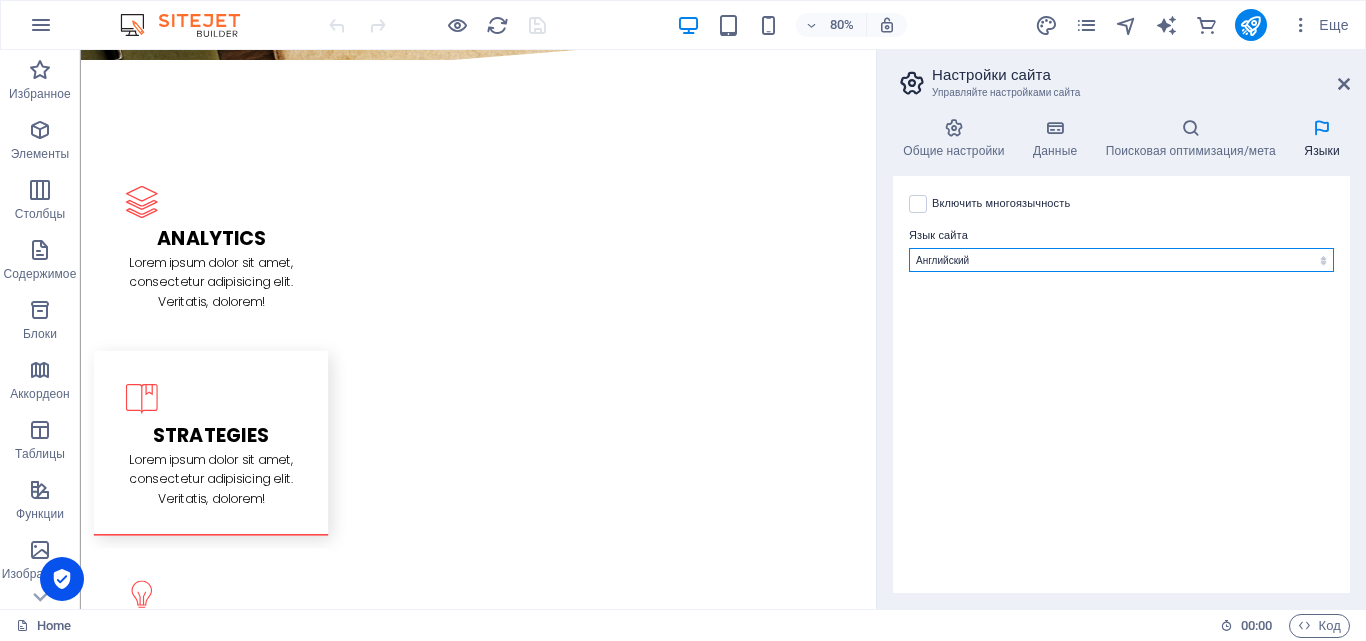 click on "Албанский Английский Арабский Бенгальский Болгарский Венгерский Вьетнамский Голландский Греческий Датский Иврит Индонезийский Испанский Итальянский Канури Каталонский Китайский Корейский Латвийский Латинский Литовский Македонский Мальтийский Немецкий Норвежский Пенджабский Польский Португальский Румынский Русский Сербский Словацкий Словенский Тайский Турецкий Украинский Урду Фарси (Персидский) Финский Французский Хинди Хорватский Чешский Японский Abkhazian Afar Afrikaans Akan Amharic Aragonese Armenian Assamese Avaric Avestan Aymara Azerbaijani Bambara Bashkir Basque Belarusian Bihari languages Bislama Bokmål" at bounding box center [1121, 260] 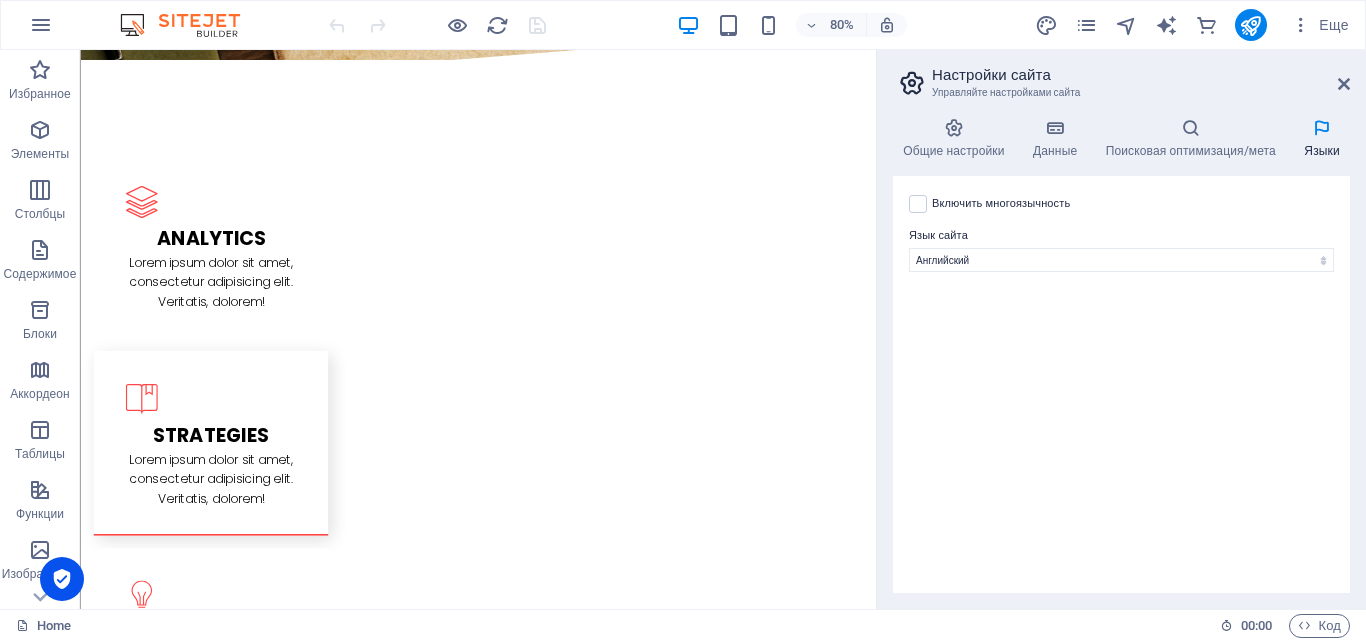 click on "Язык сайта" at bounding box center [1121, 236] 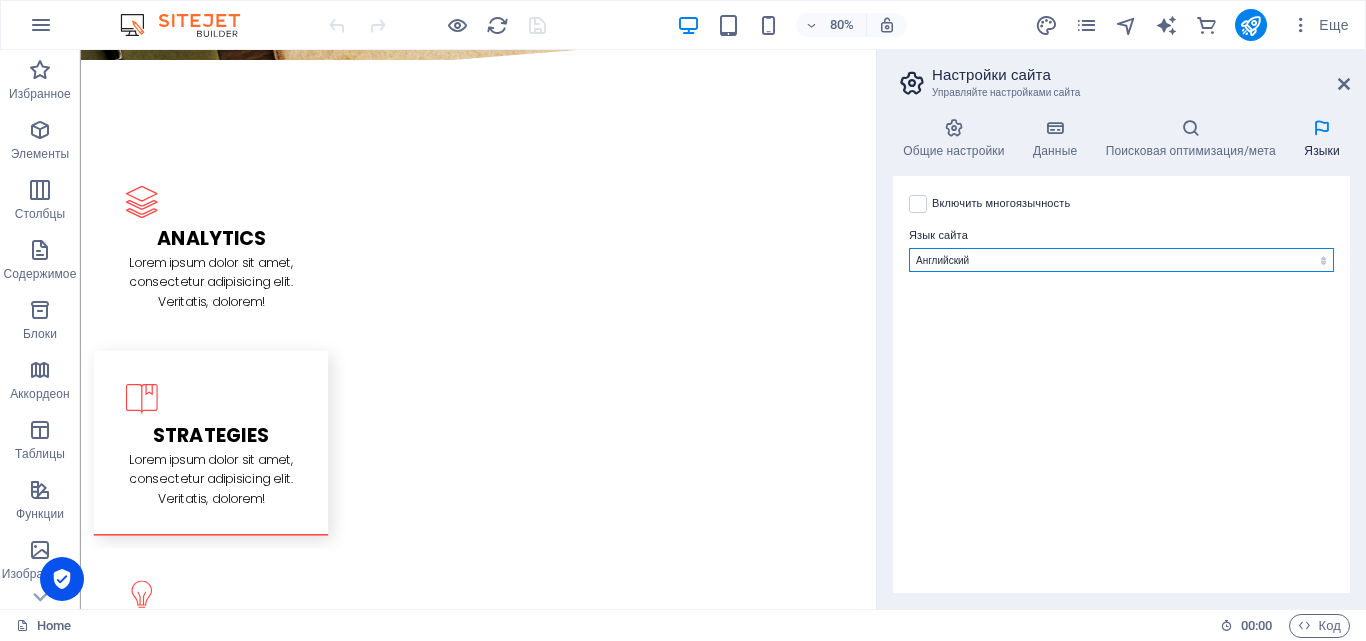 click on "Албанский Английский Арабский Бенгальский Болгарский Венгерский Вьетнамский Голландский Греческий Датский Иврит Индонезийский Испанский Итальянский Канури Каталонский Китайский Корейский Латвийский Латинский Литовский Македонский Мальтийский Немецкий Норвежский Пенджабский Польский Португальский Румынский Русский Сербский Словацкий Словенский Тайский Турецкий Украинский Урду Фарси (Персидский) Финский Французский Хинди Хорватский Чешский Японский Abkhazian Afar Afrikaans Akan Amharic Aragonese Armenian Assamese Avaric Avestan Aymara Azerbaijani Bambara Bashkir Basque Belarusian Bihari languages Bislama Bokmål" at bounding box center [1121, 260] 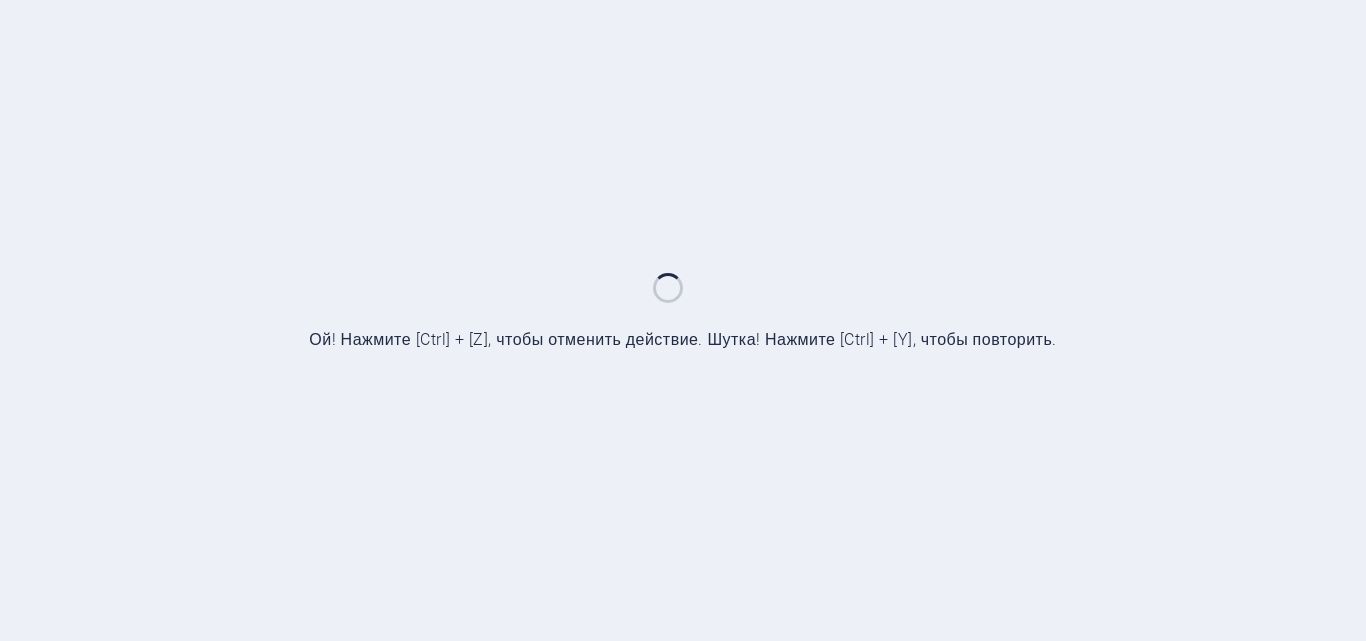 scroll, scrollTop: 0, scrollLeft: 0, axis: both 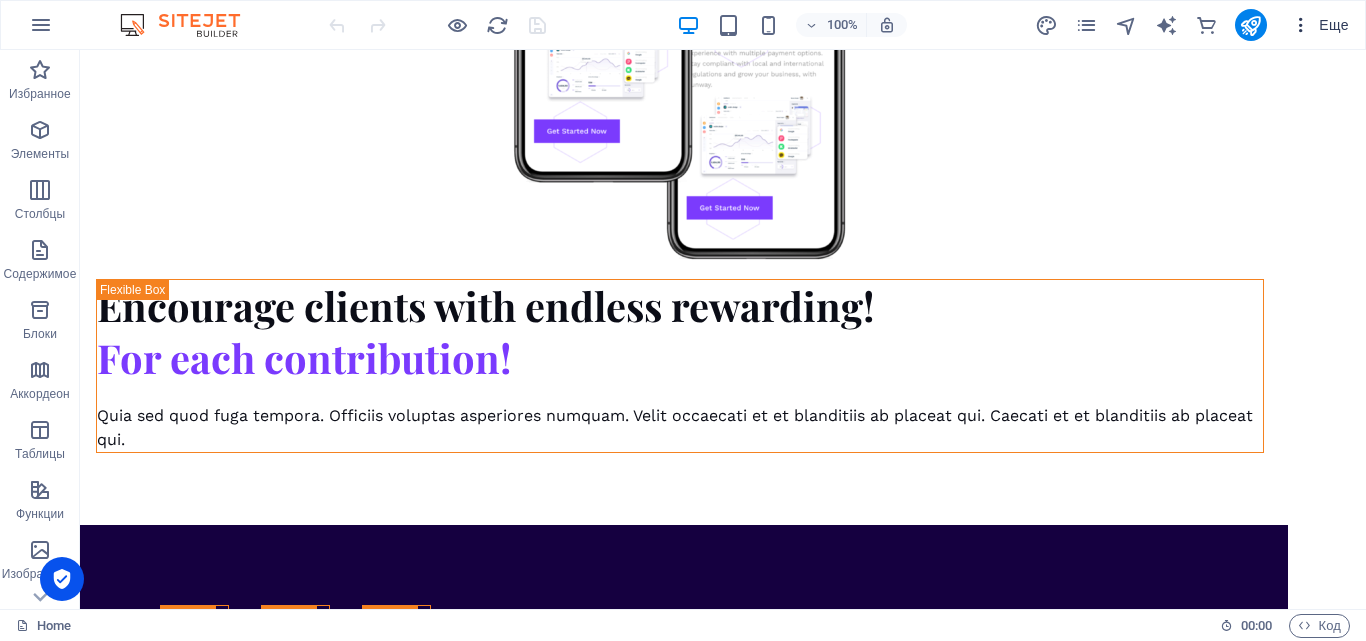 click on "Еще" at bounding box center [1320, 25] 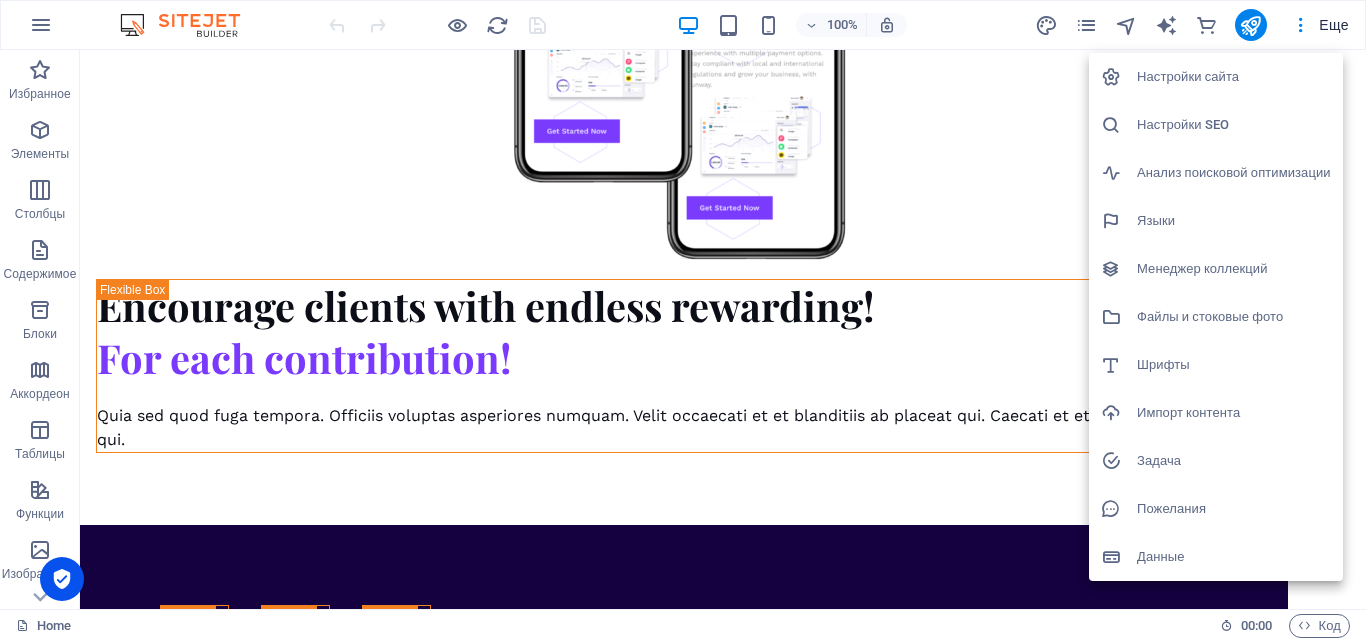 click on "Настройки сайта" at bounding box center (1234, 77) 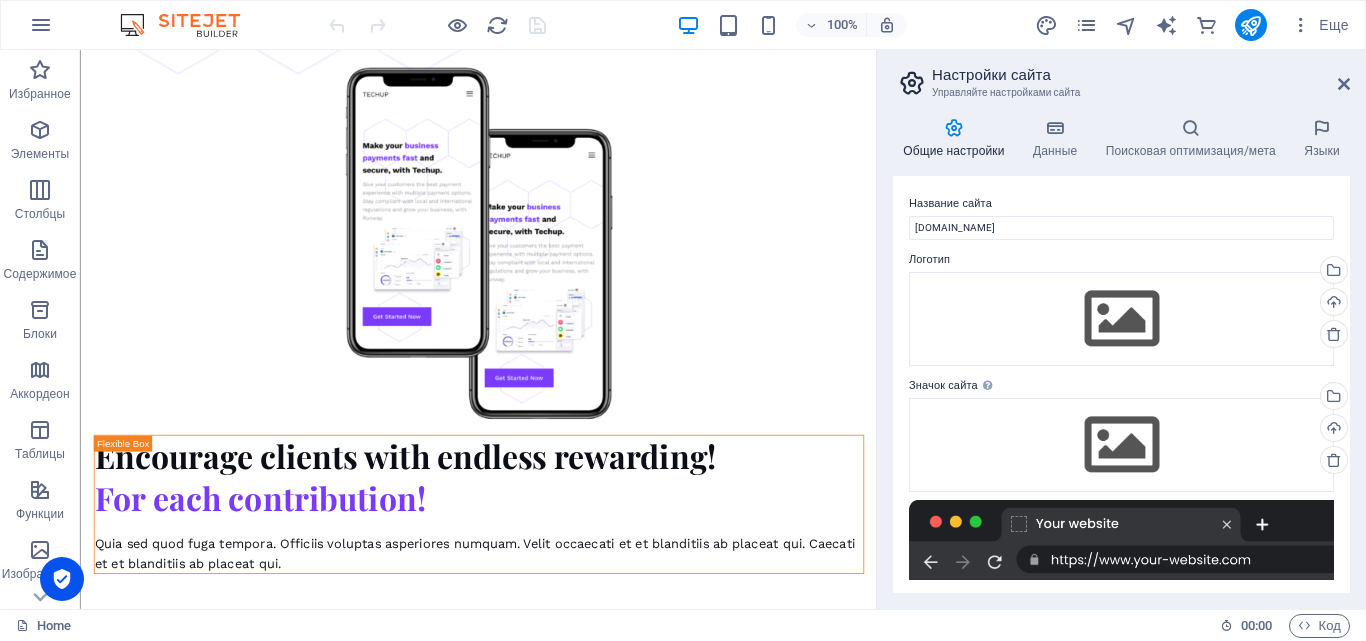 scroll, scrollTop: 4976, scrollLeft: 0, axis: vertical 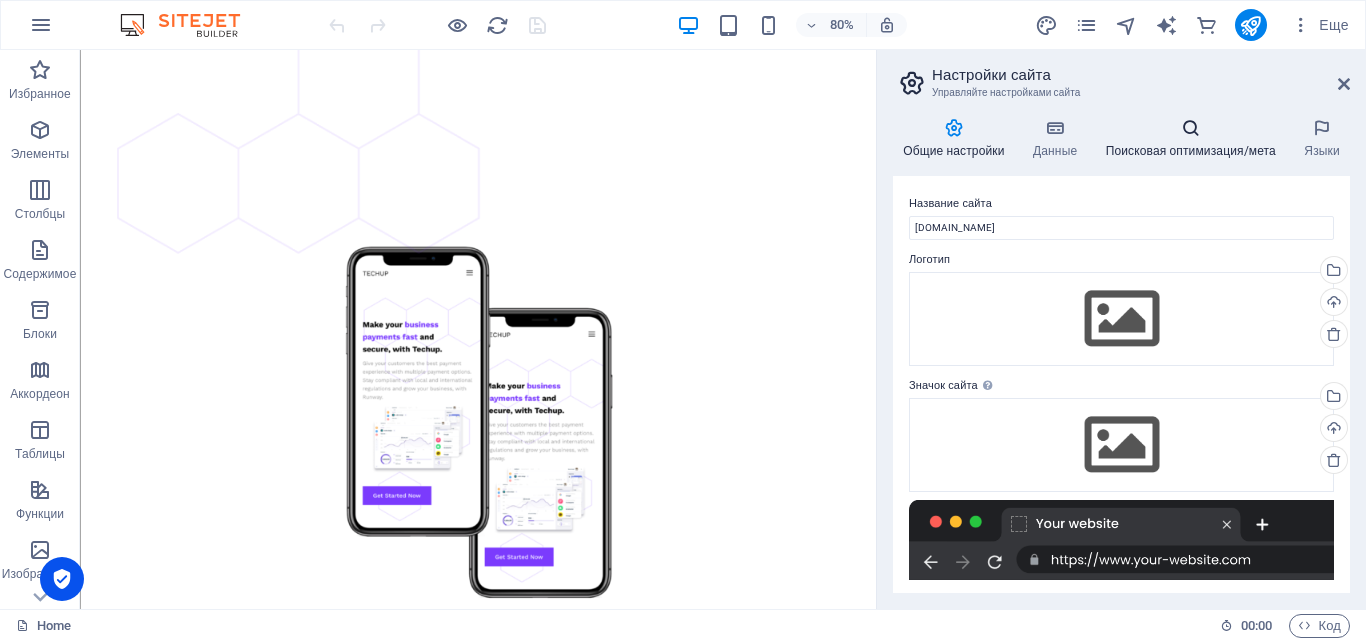 click on "Поисковая оптимизация/мета" at bounding box center (1194, 139) 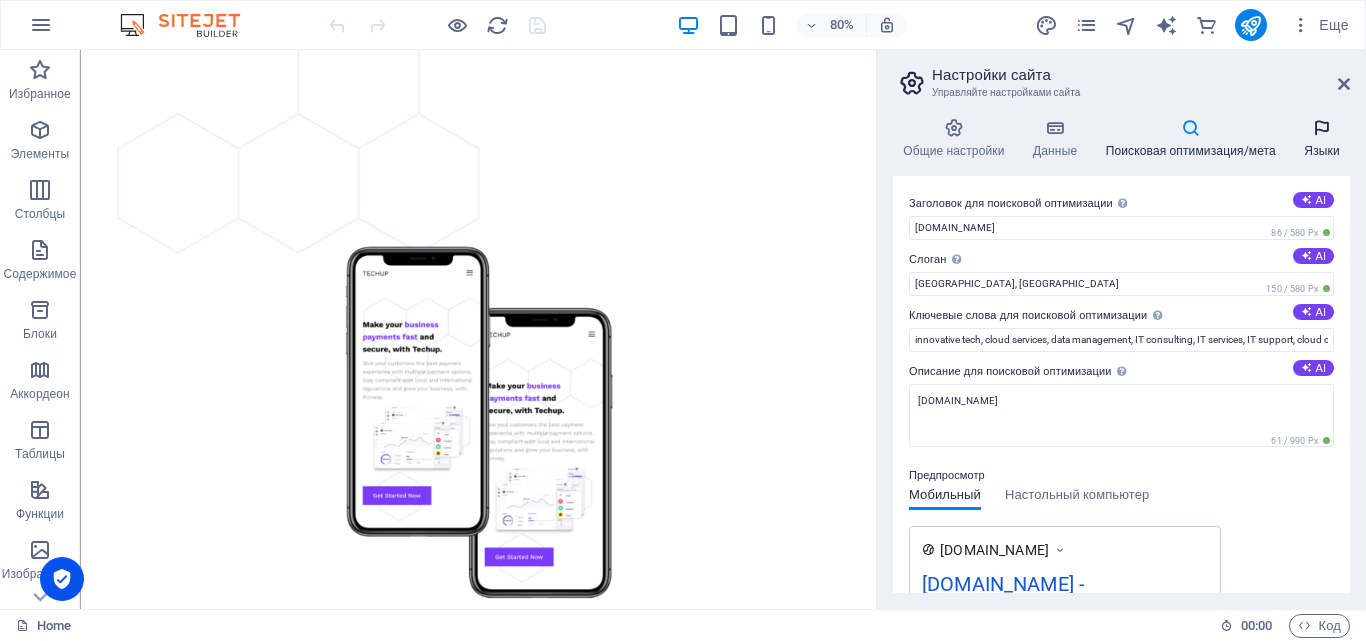 click on "Языки" at bounding box center (1322, 139) 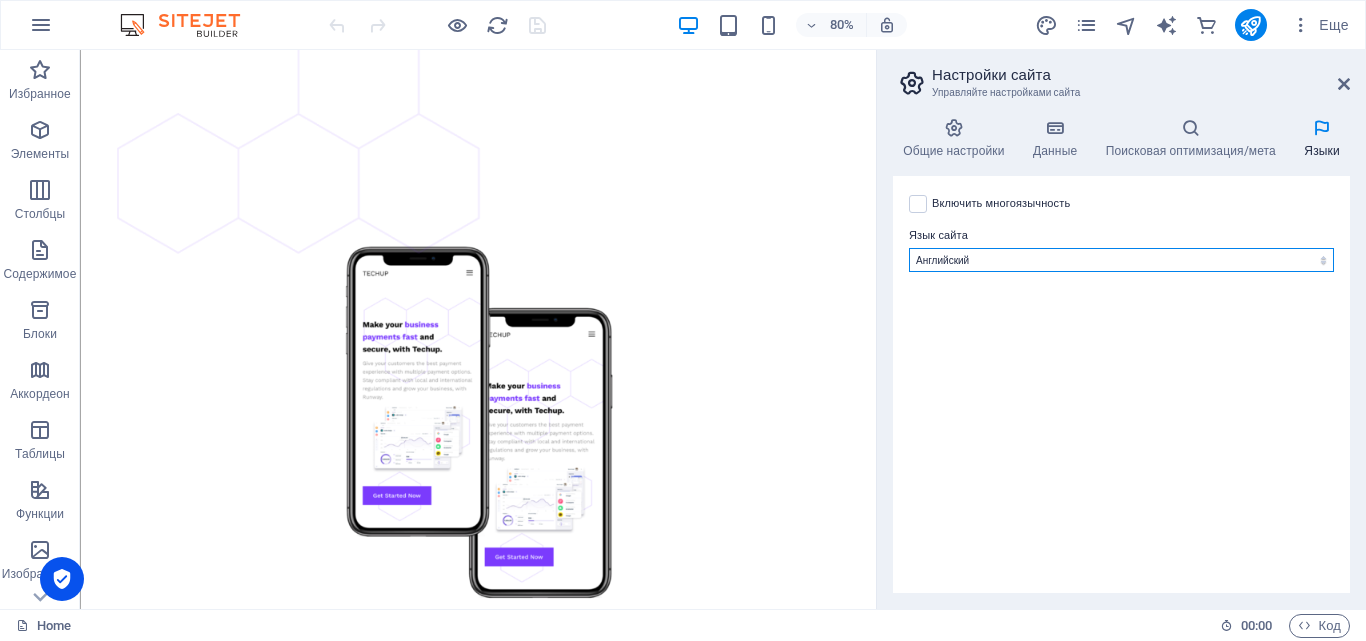 click on "Албанский Английский Арабский Бенгальский Болгарский Венгерский Вьетнамский Голландский Греческий Датский Иврит Индонезийский Испанский Итальянский Канури Каталонский Китайский Корейский Латвийский Латинский Литовский Македонский Мальтийский Немецкий Норвежский Пенджабский Польский Португальский Румынский Русский Сербский Словацкий Словенский Тайский Турецкий Украинский Урду Фарси (Персидский) Финский Французский Хинди Хорватский Чешский Японский Abkhazian Afar Afrikaans Akan Amharic Aragonese Armenian Assamese Avaric Avestan Aymara Azerbaijani Bambara Bashkir Basque Belarusian Bihari languages Bislama Bokmål" at bounding box center [1121, 260] 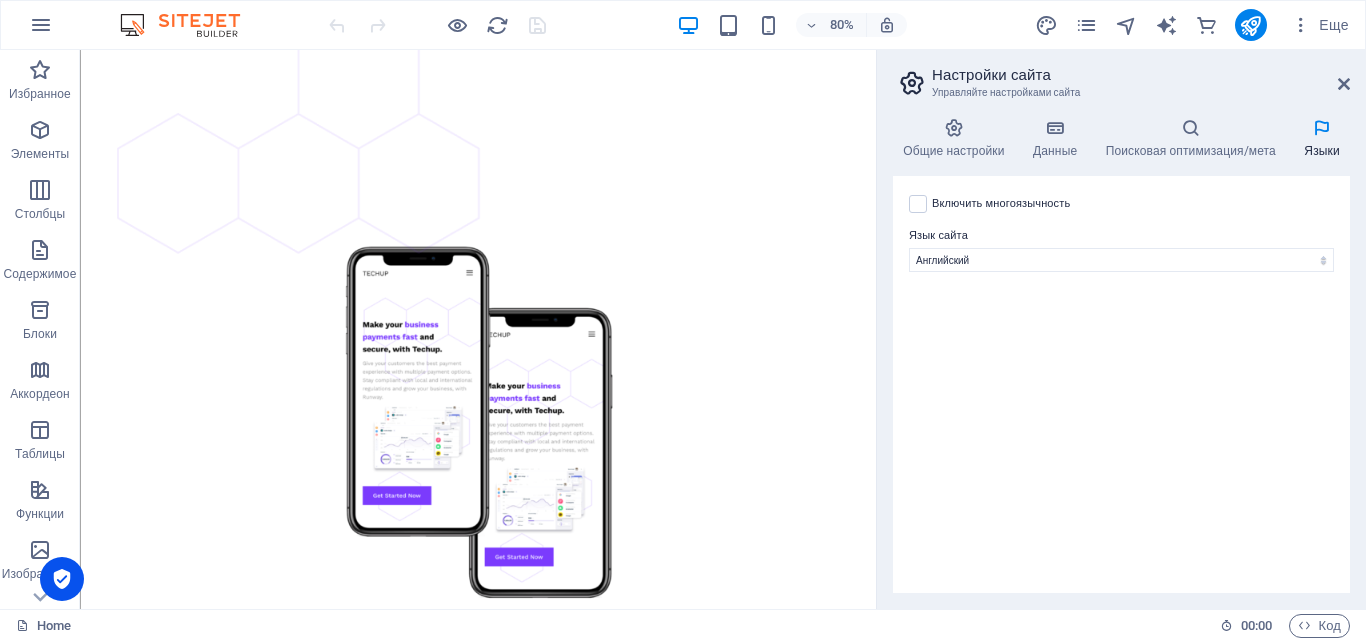 click on "Включить многоязычность Чтобы отключить многоязычность, удалите все языки, кроме одного." at bounding box center (1121, 204) 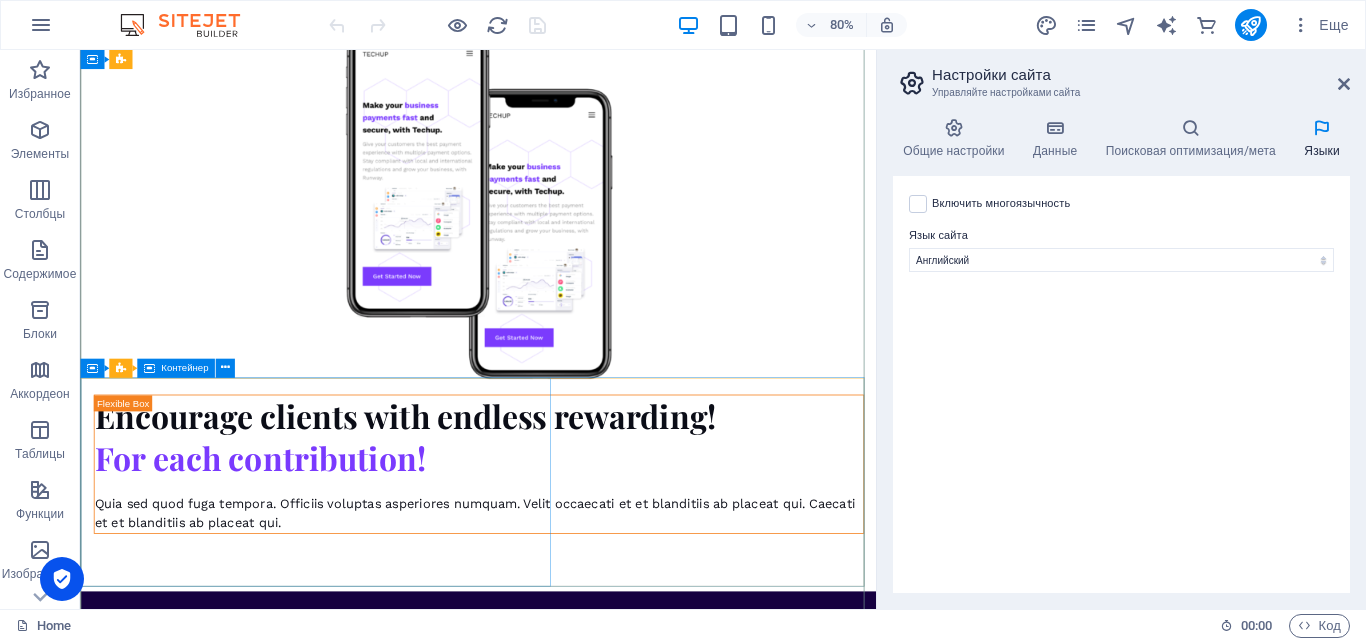 scroll, scrollTop: 5576, scrollLeft: 0, axis: vertical 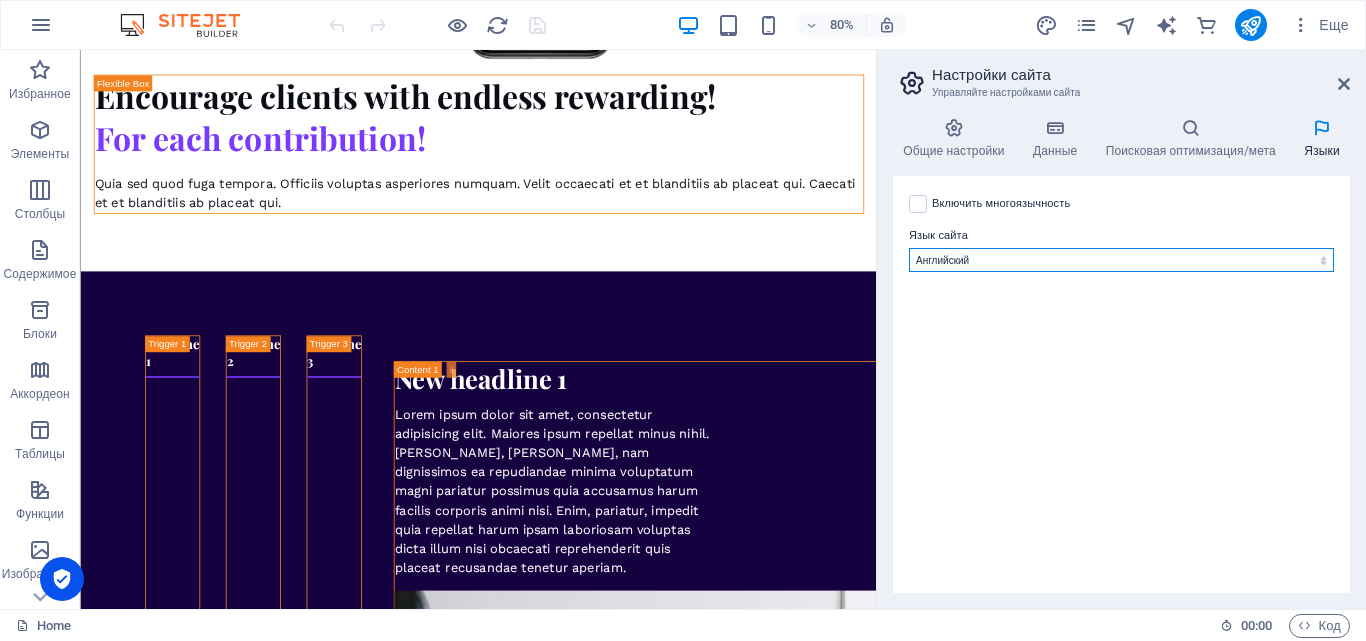 click on "Албанский Английский Арабский Бенгальский Болгарский Венгерский Вьетнамский Голландский Греческий Датский Иврит Индонезийский Испанский Итальянский Канури Каталонский Китайский Корейский Латвийский Латинский Литовский Македонский Мальтийский Немецкий Норвежский Пенджабский Польский Португальский Румынский Русский Сербский Словацкий Словенский Тайский Турецкий Украинский Урду Фарси (Персидский) Финский Французский Хинди Хорватский Чешский Японский Abkhazian Afar Afrikaans Akan Amharic Aragonese Armenian Assamese Avaric Avestan Aymara Azerbaijani Bambara Bashkir Basque Belarusian Bihari languages Bislama Bokmål" at bounding box center (1121, 260) 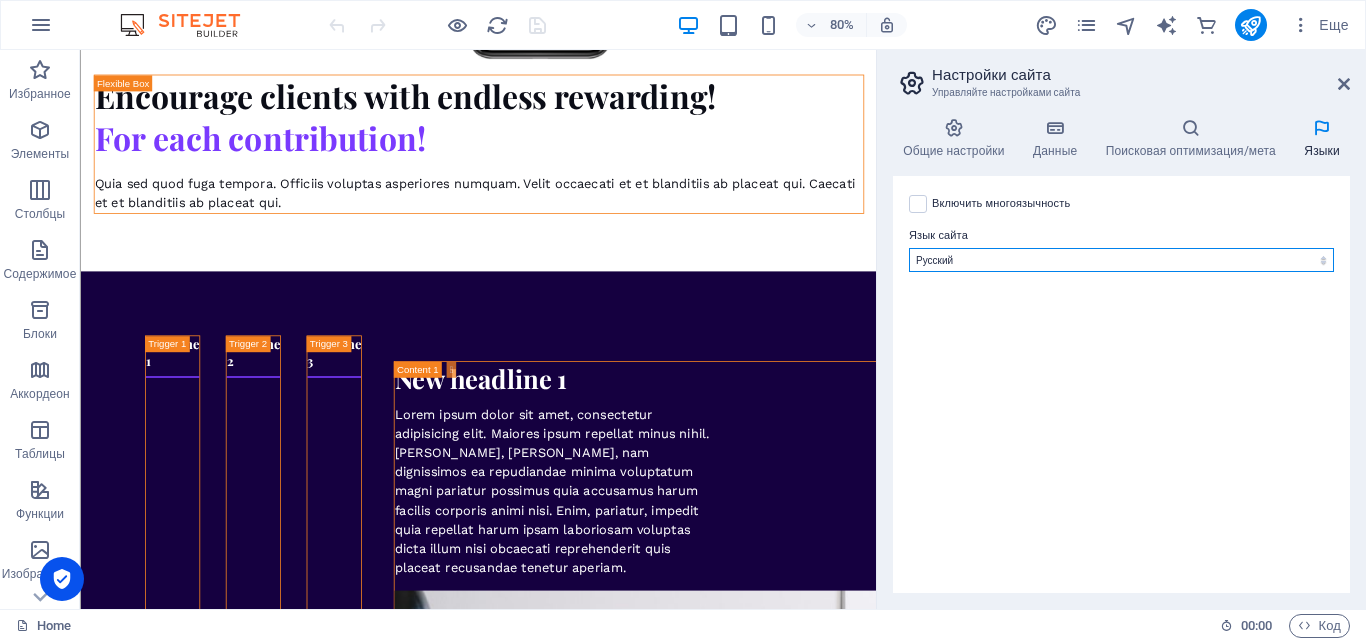 click on "Албанский Английский Арабский Бенгальский Болгарский Венгерский Вьетнамский Голландский Греческий Датский Иврит Индонезийский Испанский Итальянский Канури Каталонский Китайский Корейский Латвийский Латинский Литовский Македонский Мальтийский Немецкий Норвежский Пенджабский Польский Португальский Румынский Русский Сербский Словацкий Словенский Тайский Турецкий Украинский Урду Фарси (Персидский) Финский Французский Хинди Хорватский Чешский Японский Abkhazian Afar Afrikaans Akan Amharic Aragonese Armenian Assamese Avaric Avestan Aymara Azerbaijani Bambara Bashkir Basque Belarusian Bihari languages Bislama Bokmål" at bounding box center (1121, 260) 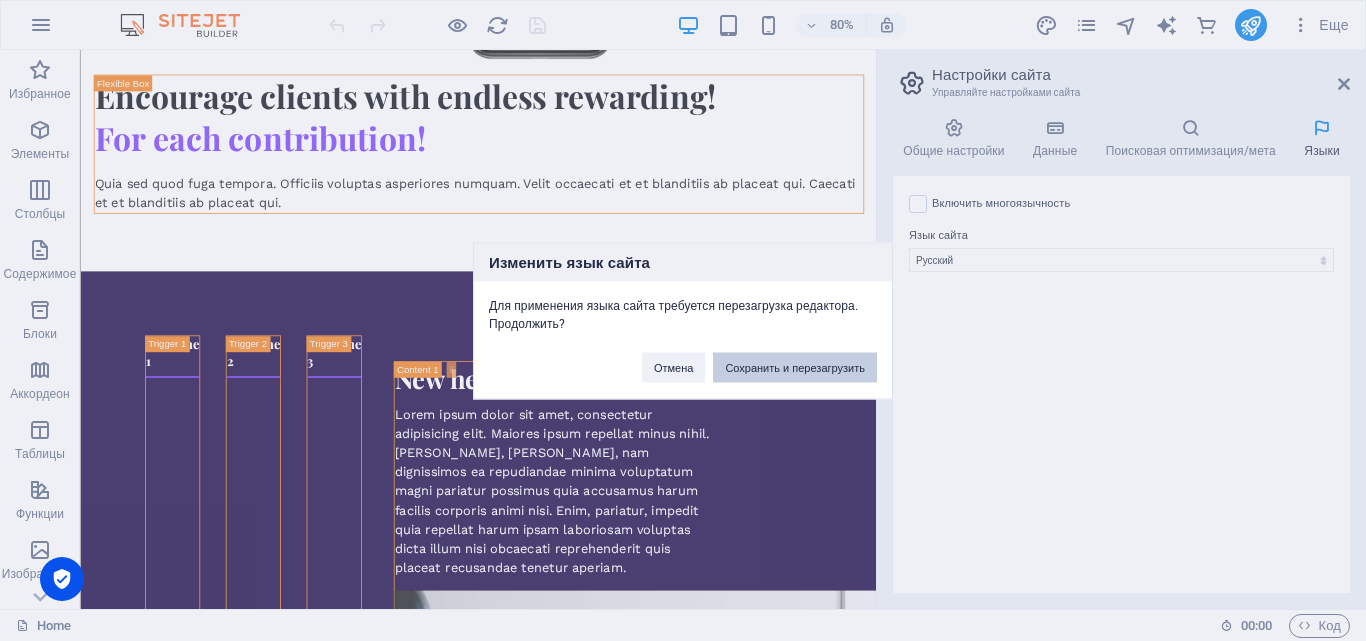 drag, startPoint x: 761, startPoint y: 367, endPoint x: 1079, endPoint y: 345, distance: 318.7601 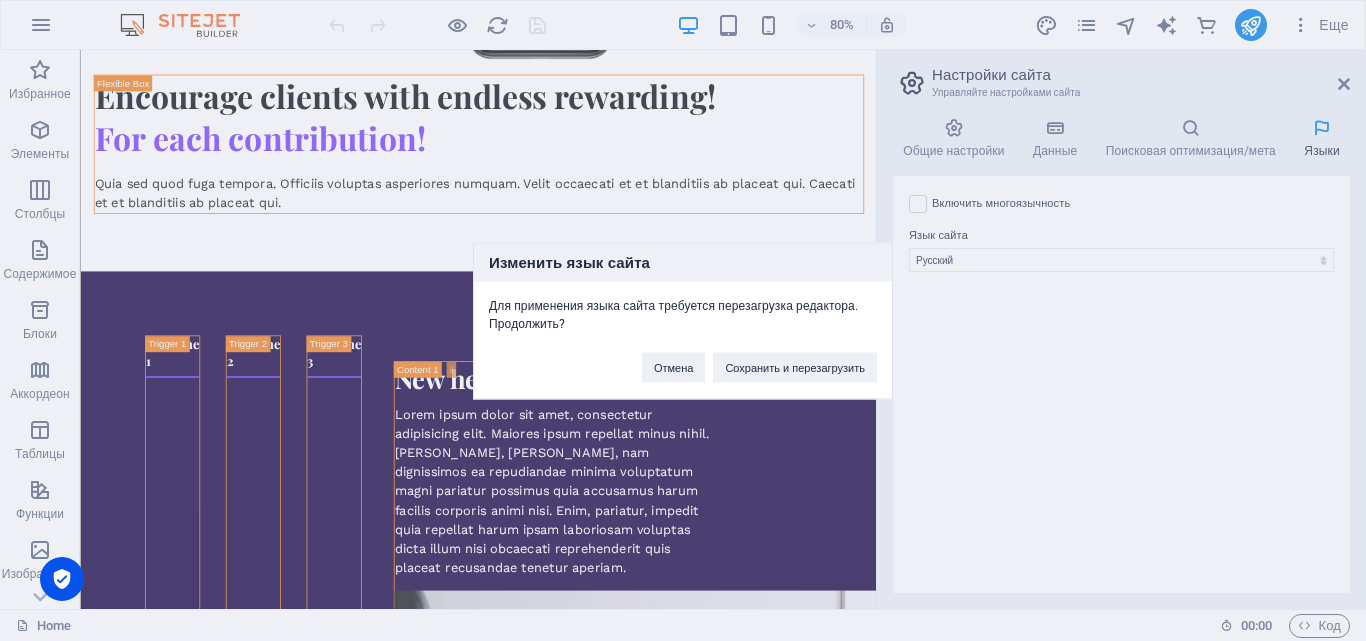 scroll, scrollTop: 5876, scrollLeft: 0, axis: vertical 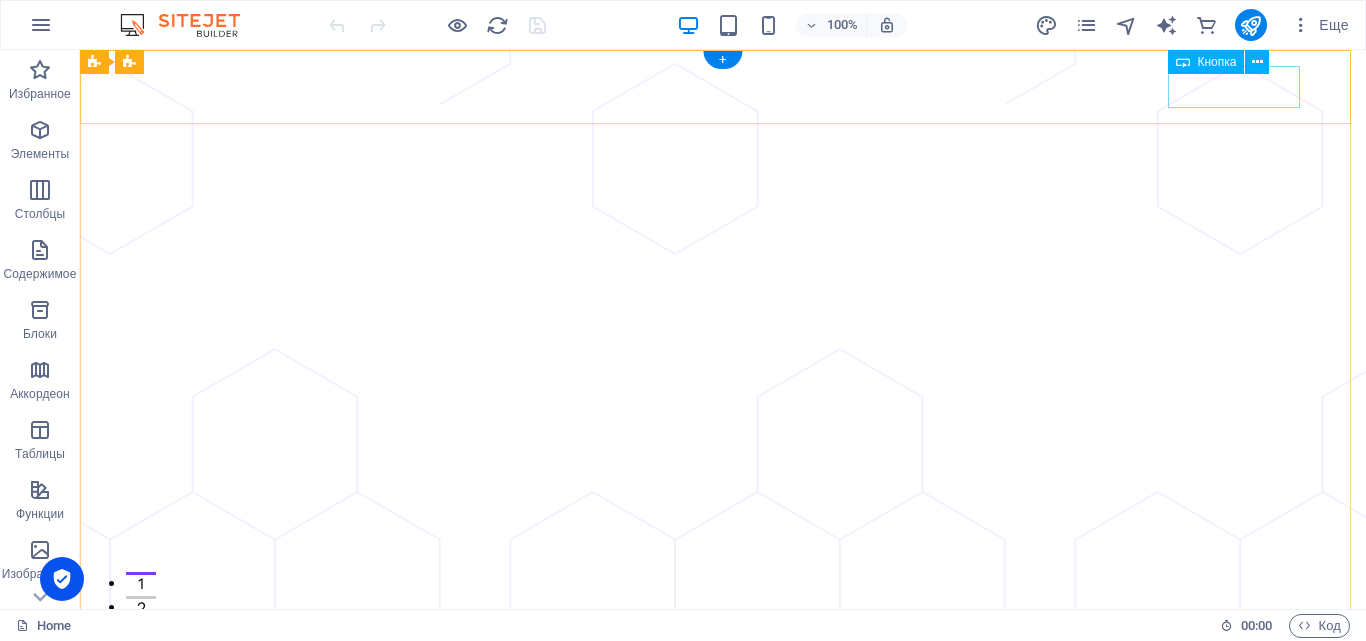 click on "Sign Up" at bounding box center (723, 806) 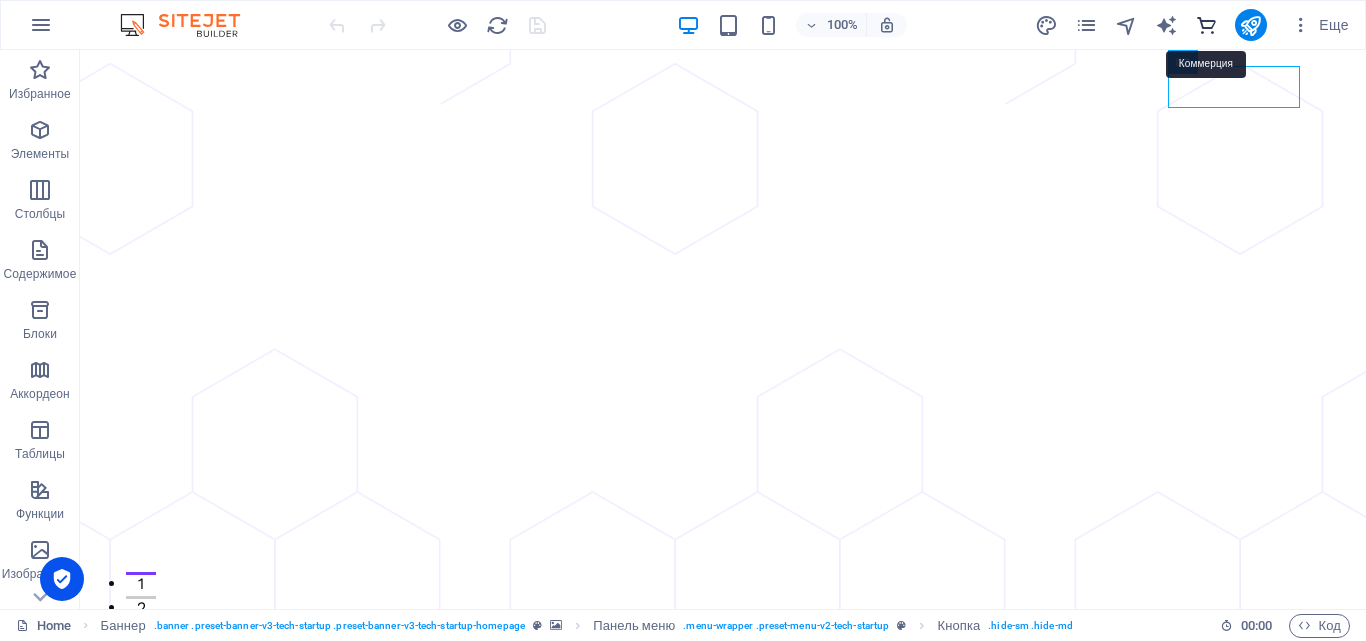 click at bounding box center [1206, 25] 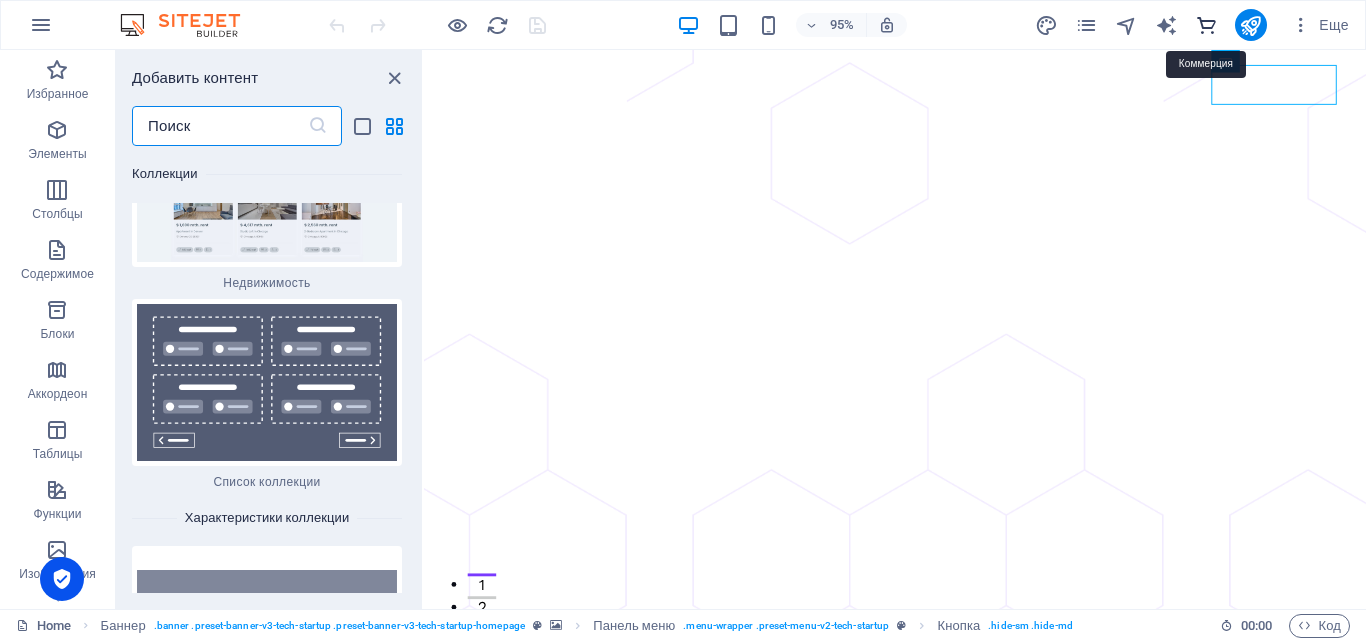 scroll, scrollTop: 37726, scrollLeft: 0, axis: vertical 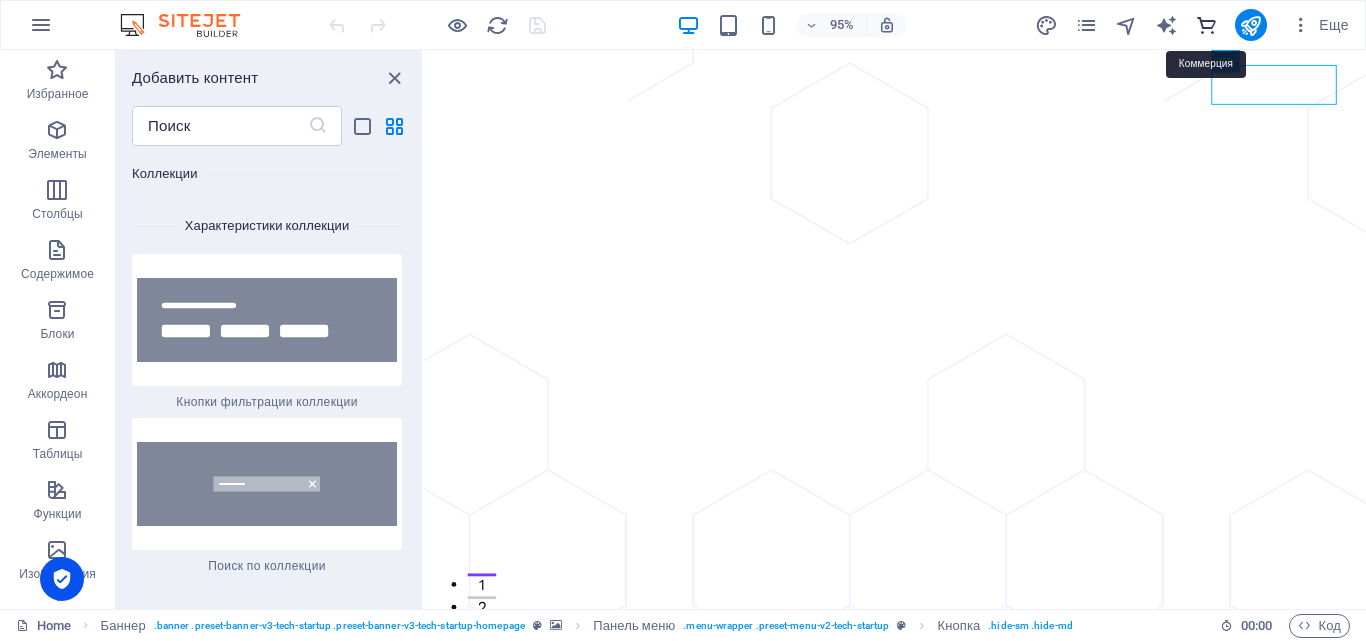 click at bounding box center (1206, 25) 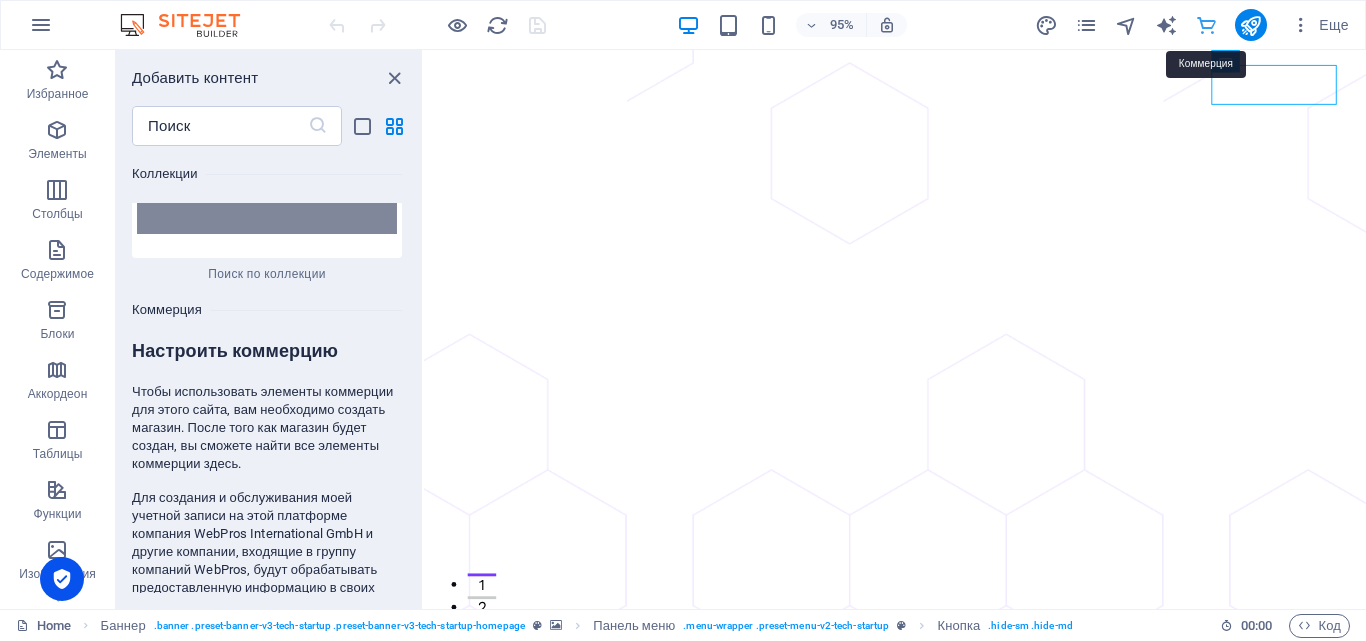 scroll, scrollTop: 38046, scrollLeft: 0, axis: vertical 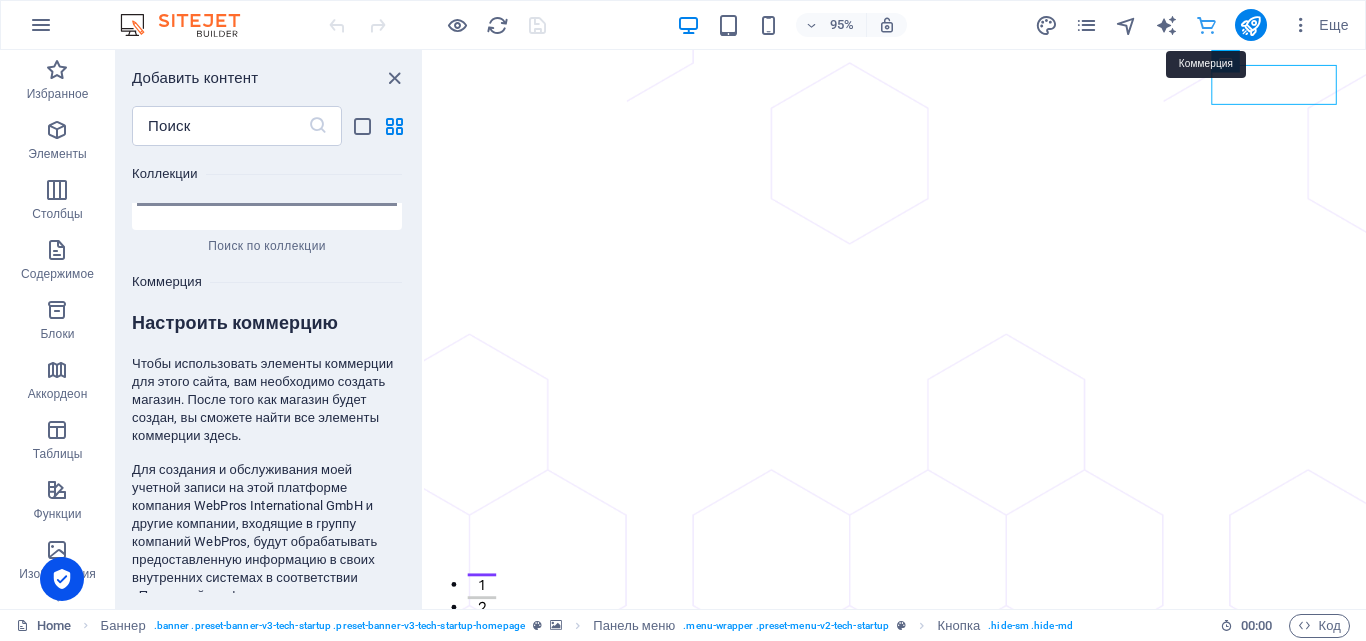 click at bounding box center (1206, 25) 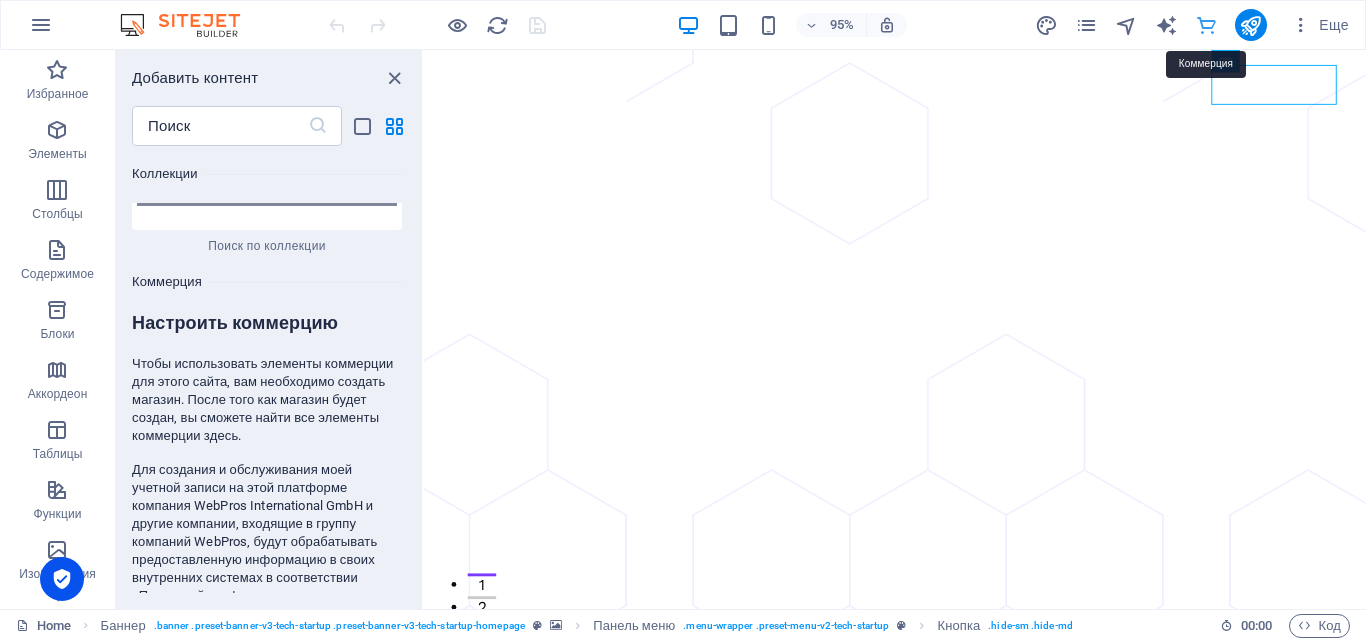 click at bounding box center (1206, 25) 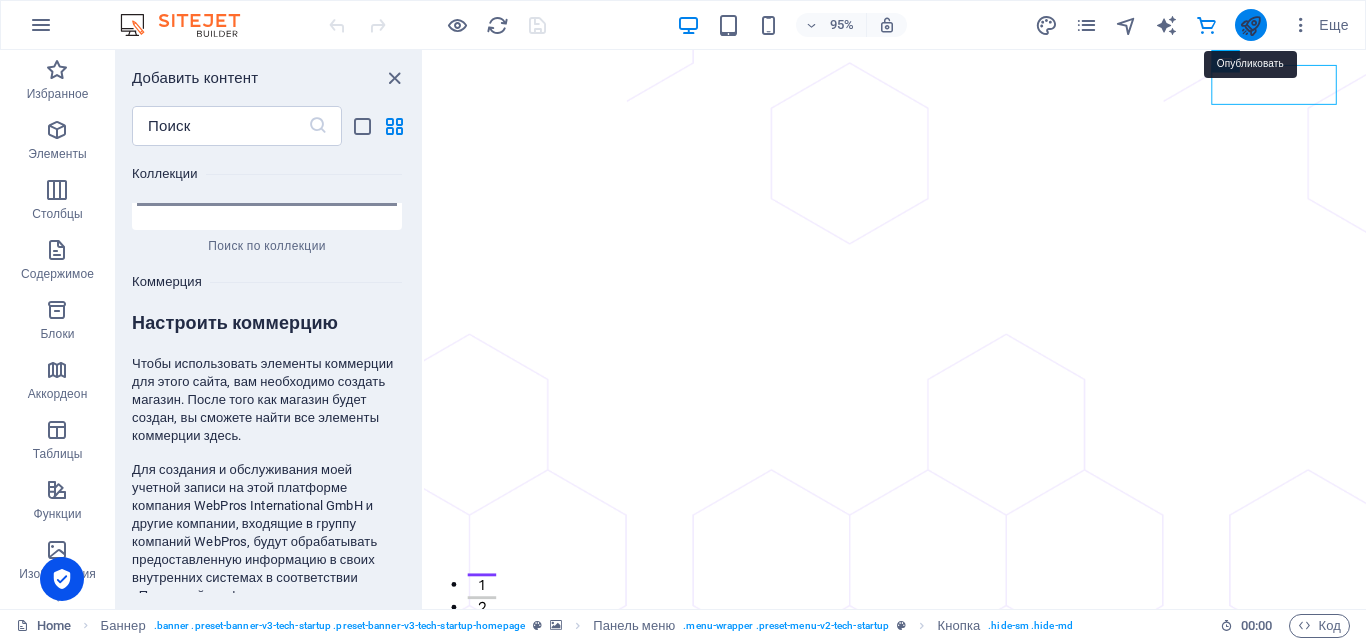 click at bounding box center [1250, 25] 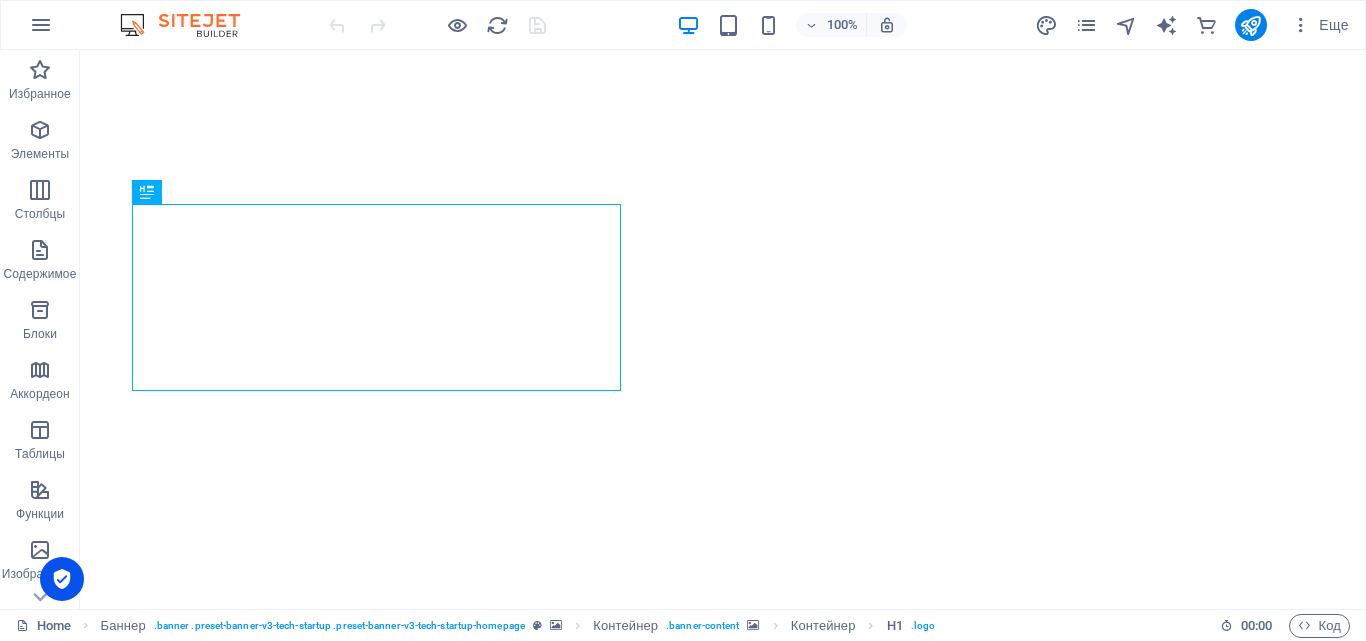scroll, scrollTop: 0, scrollLeft: 0, axis: both 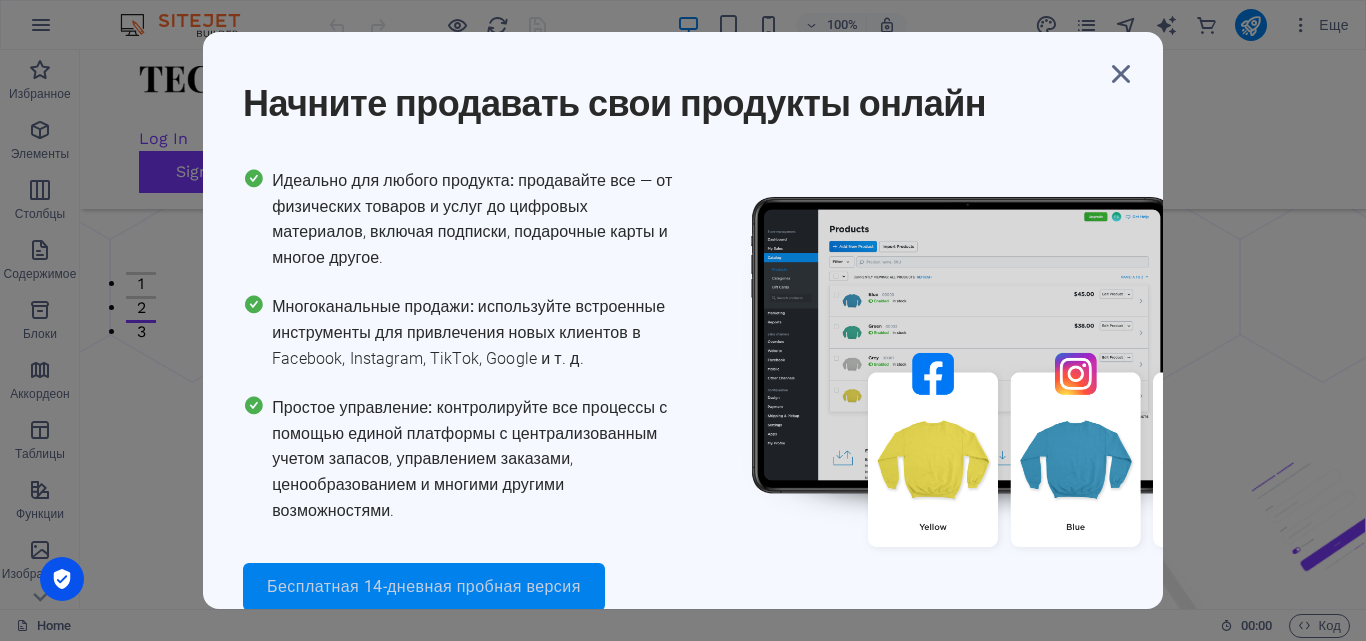 click on "Бесплатная 14-дневная пробная версия" at bounding box center (424, 587) 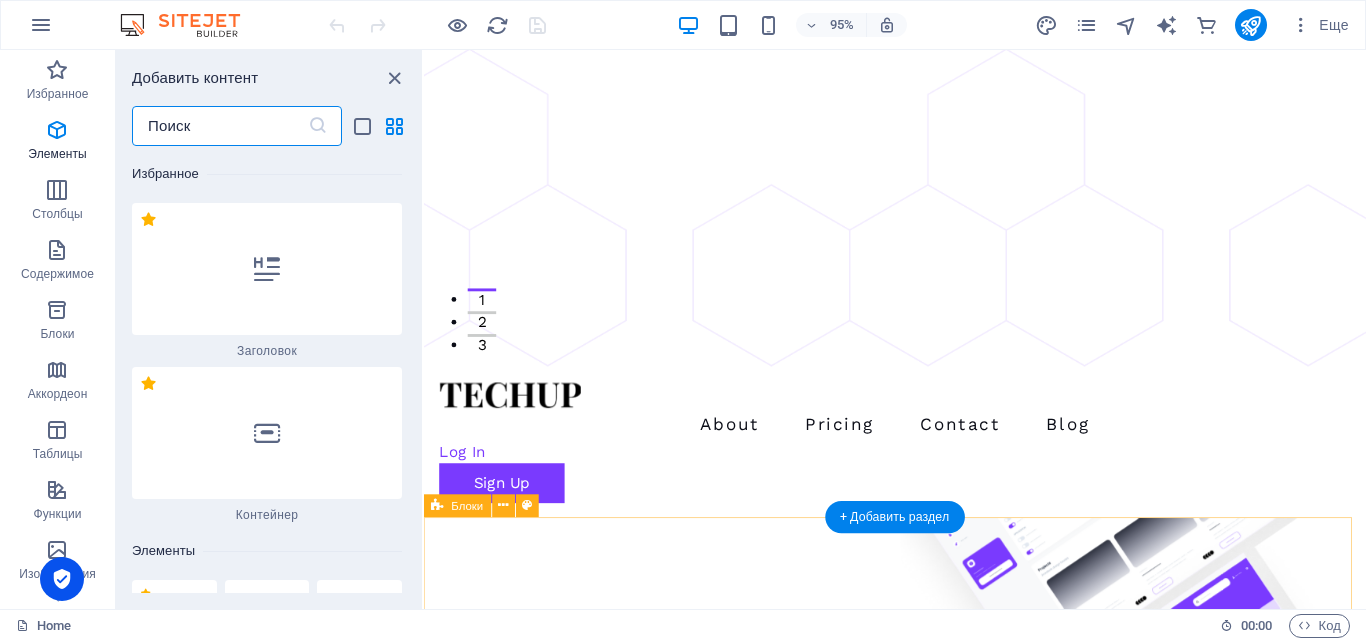 scroll, scrollTop: 35766, scrollLeft: 0, axis: vertical 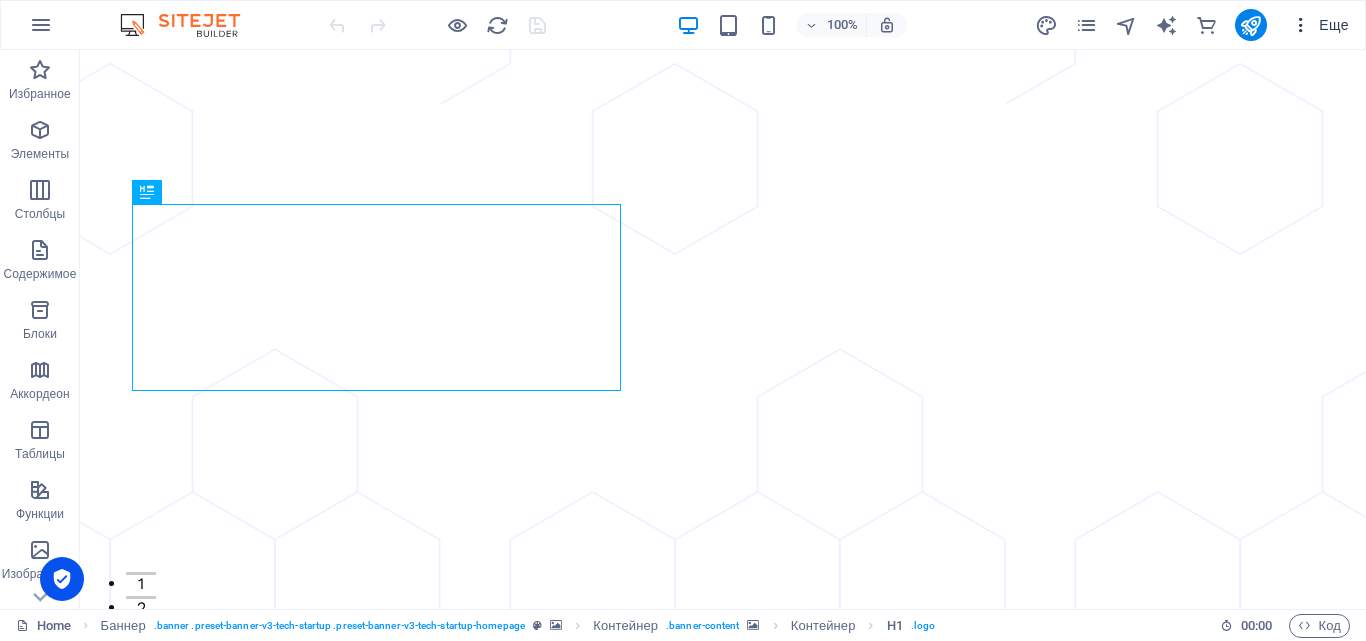 click at bounding box center (1301, 25) 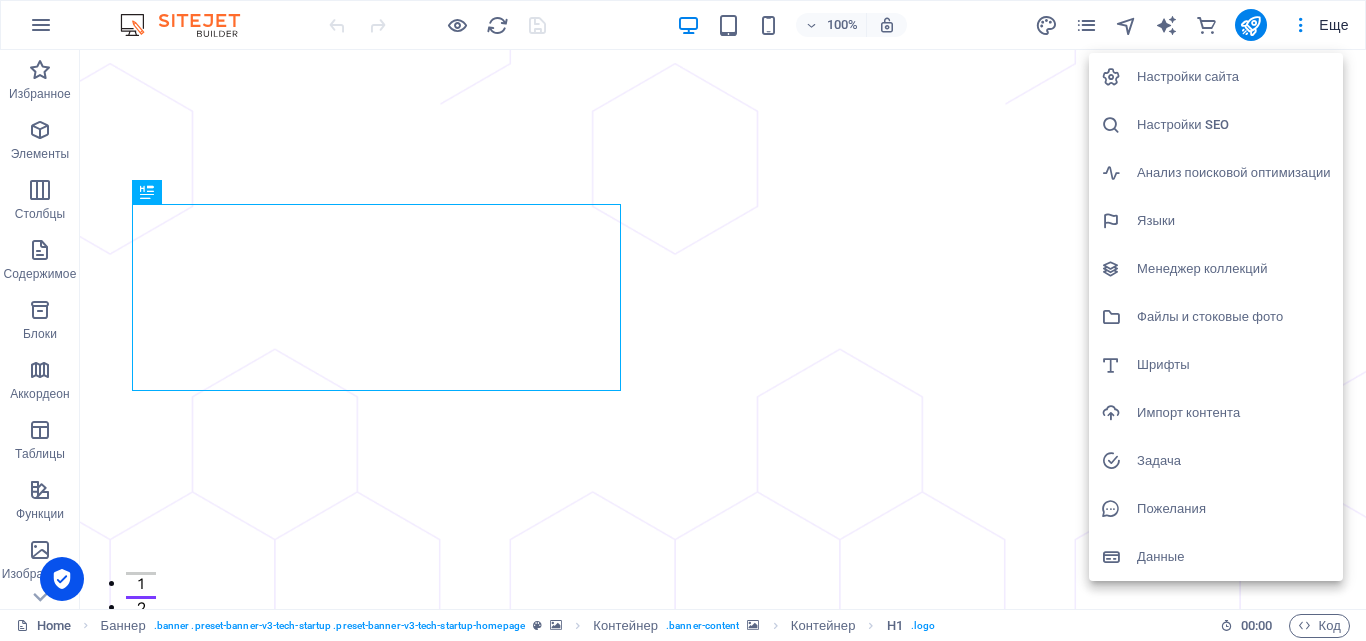click at bounding box center [683, 320] 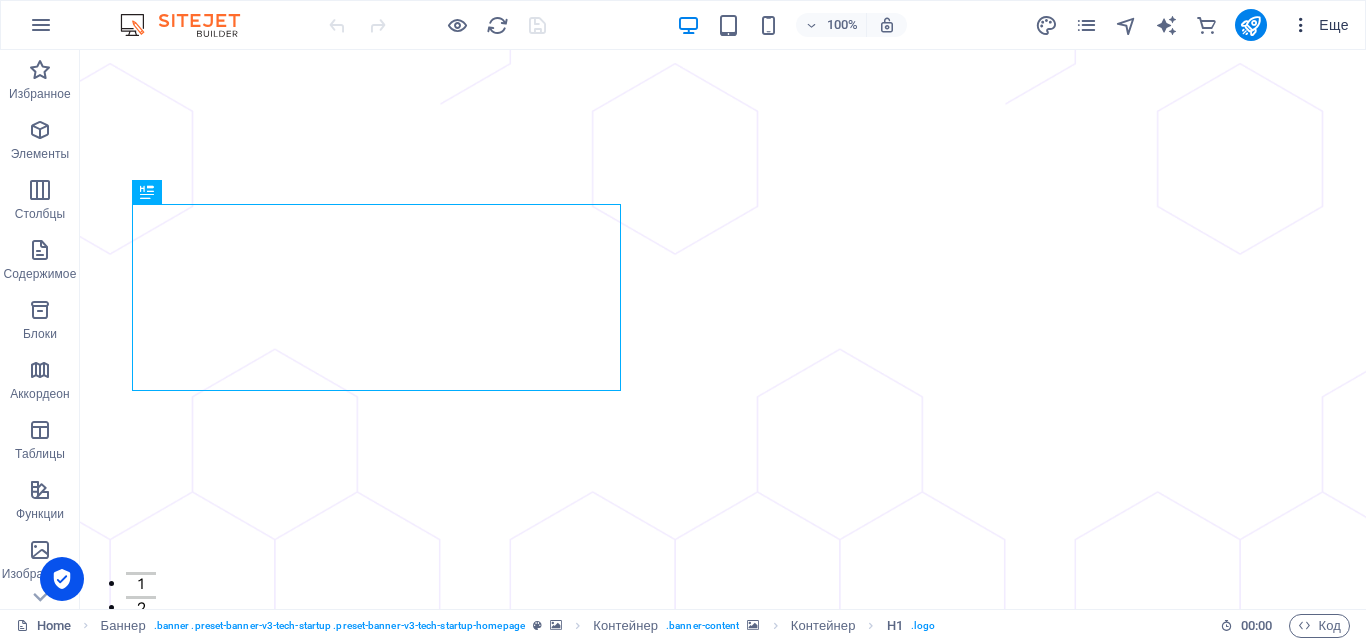 click at bounding box center [1301, 25] 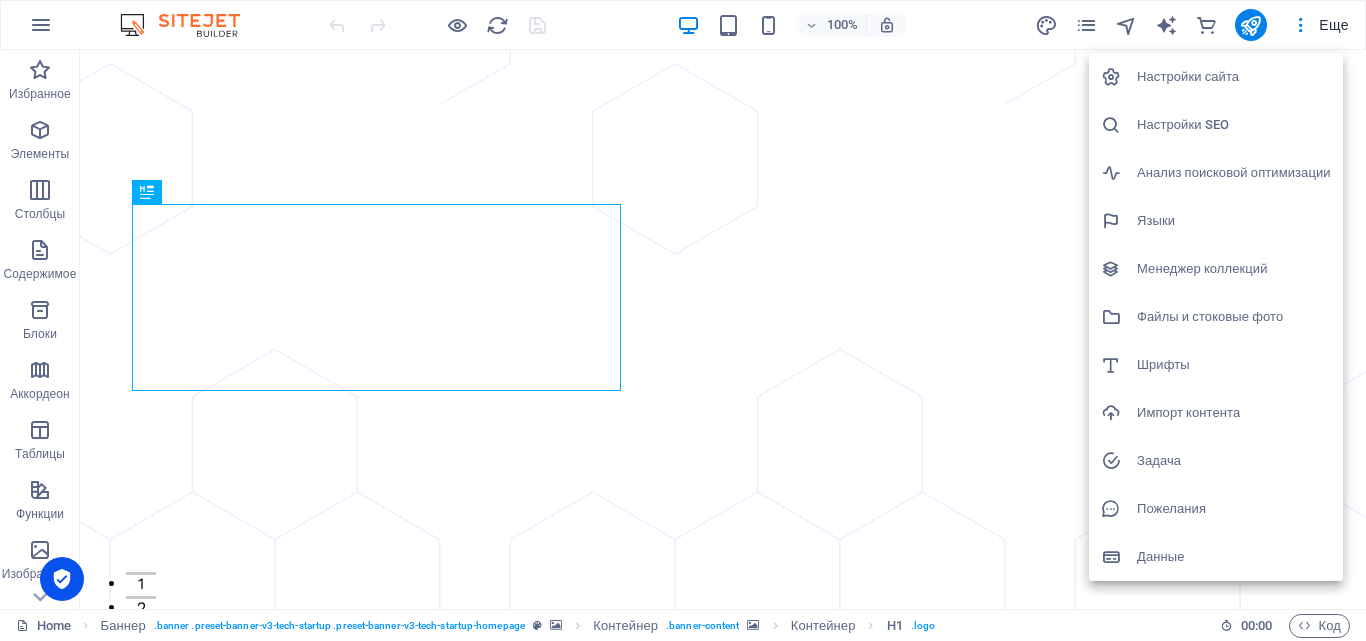 click on "Настройки сайта" at bounding box center [1234, 77] 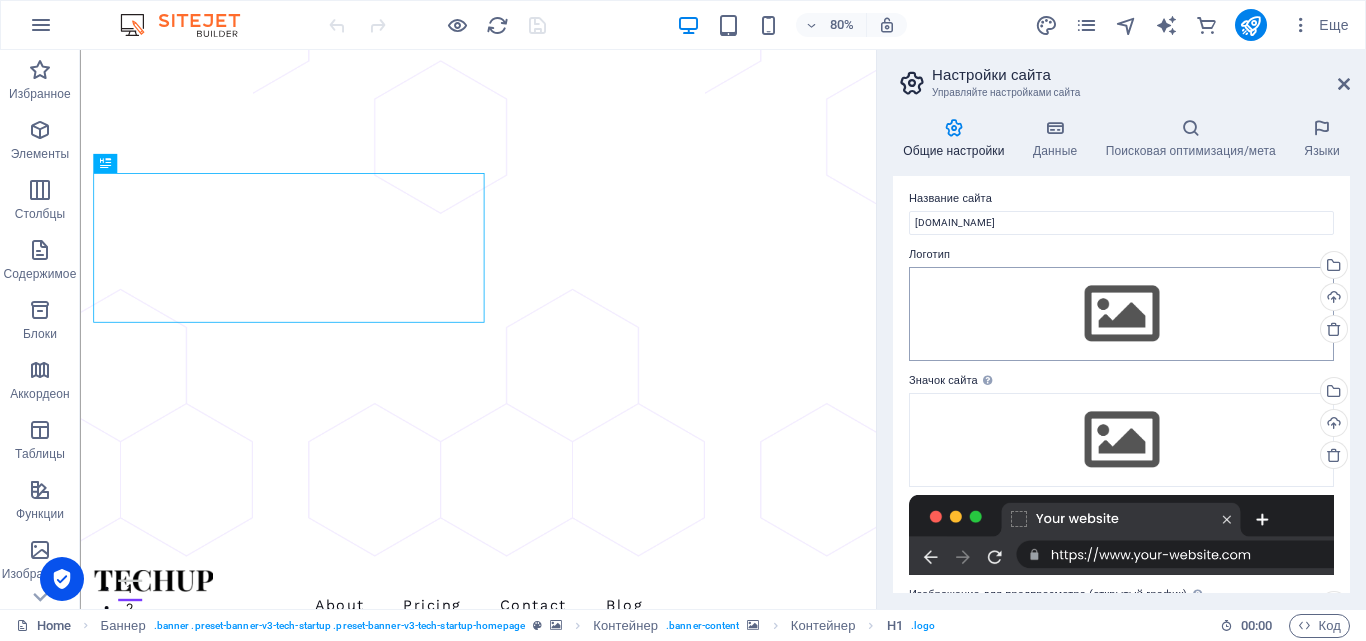 scroll, scrollTop: 0, scrollLeft: 0, axis: both 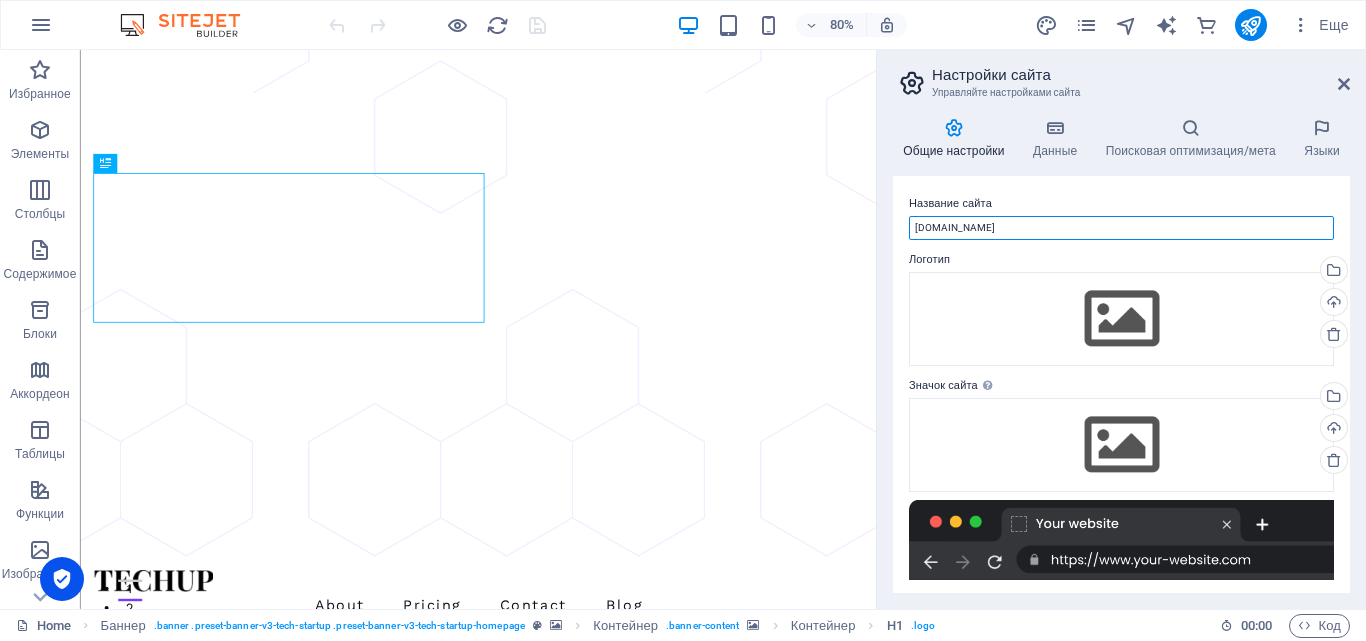 click on "[DOMAIN_NAME]" at bounding box center (1121, 228) 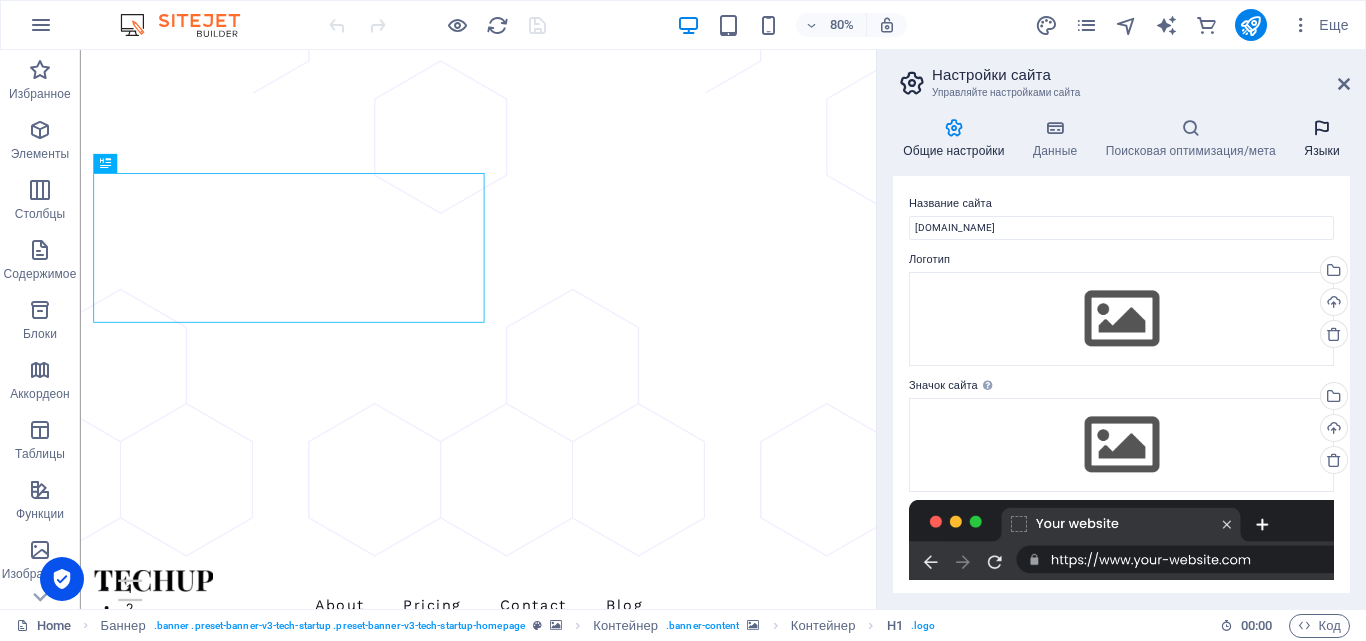 click on "Языки" at bounding box center (1322, 139) 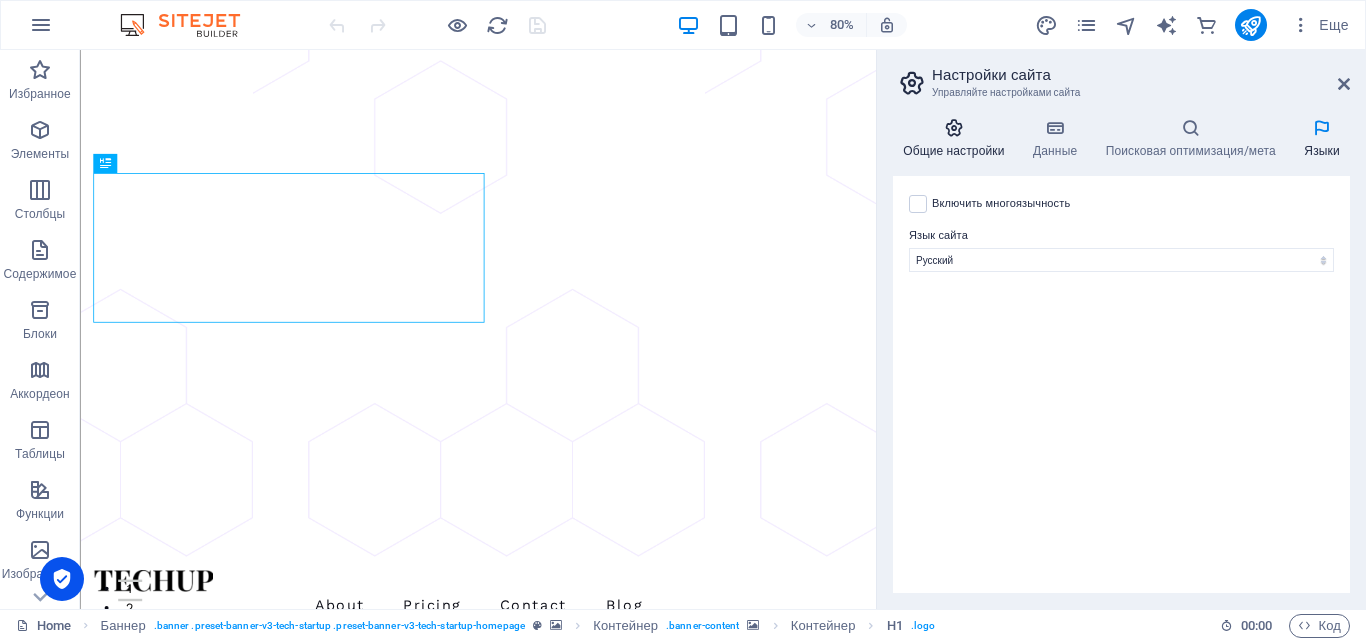click on "Общие настройки" at bounding box center [958, 139] 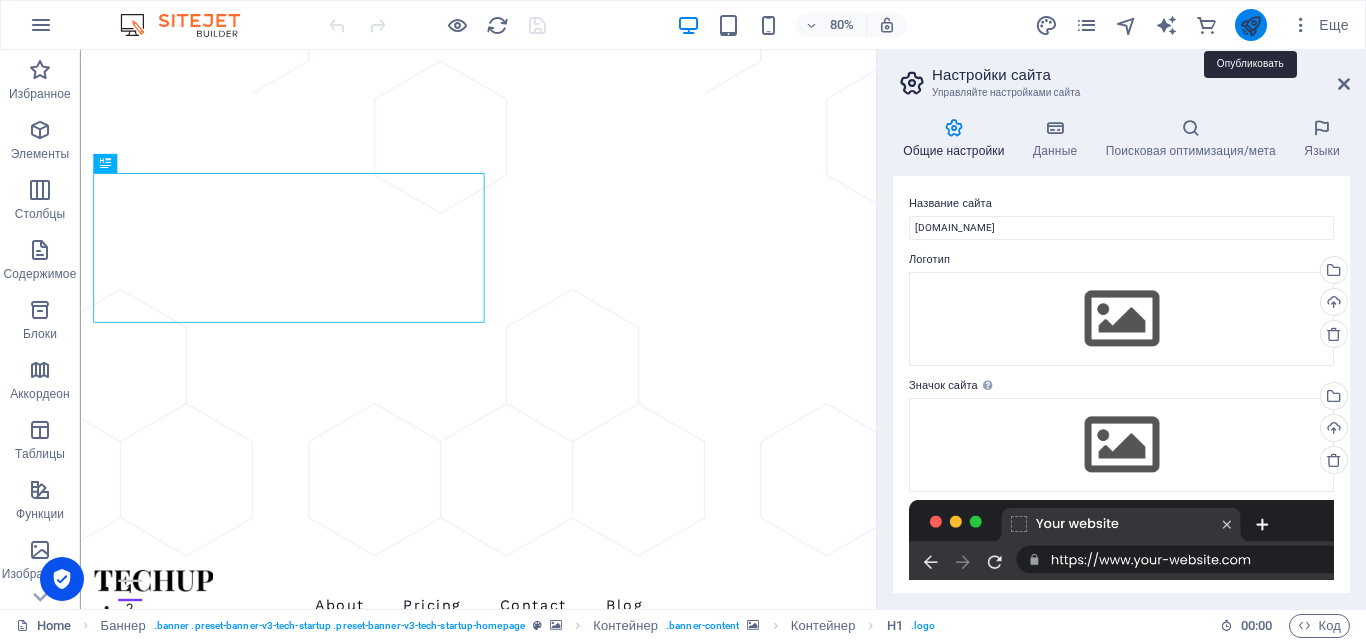 click at bounding box center [1250, 25] 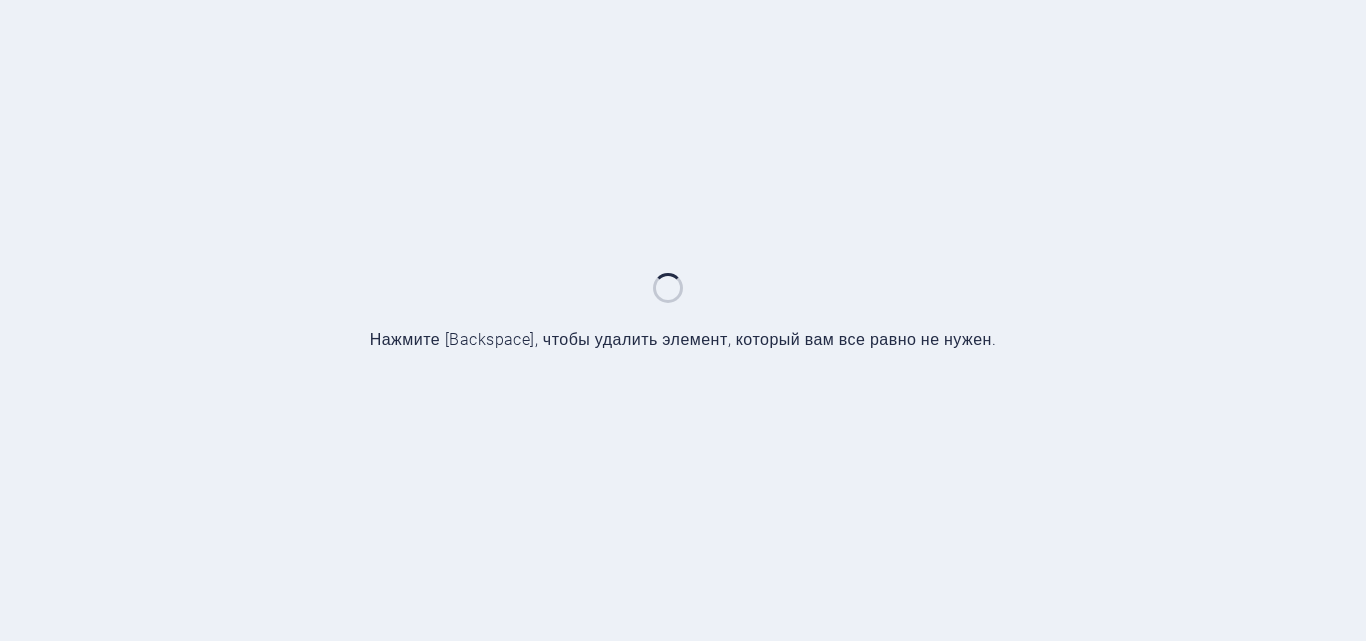 scroll, scrollTop: 0, scrollLeft: 0, axis: both 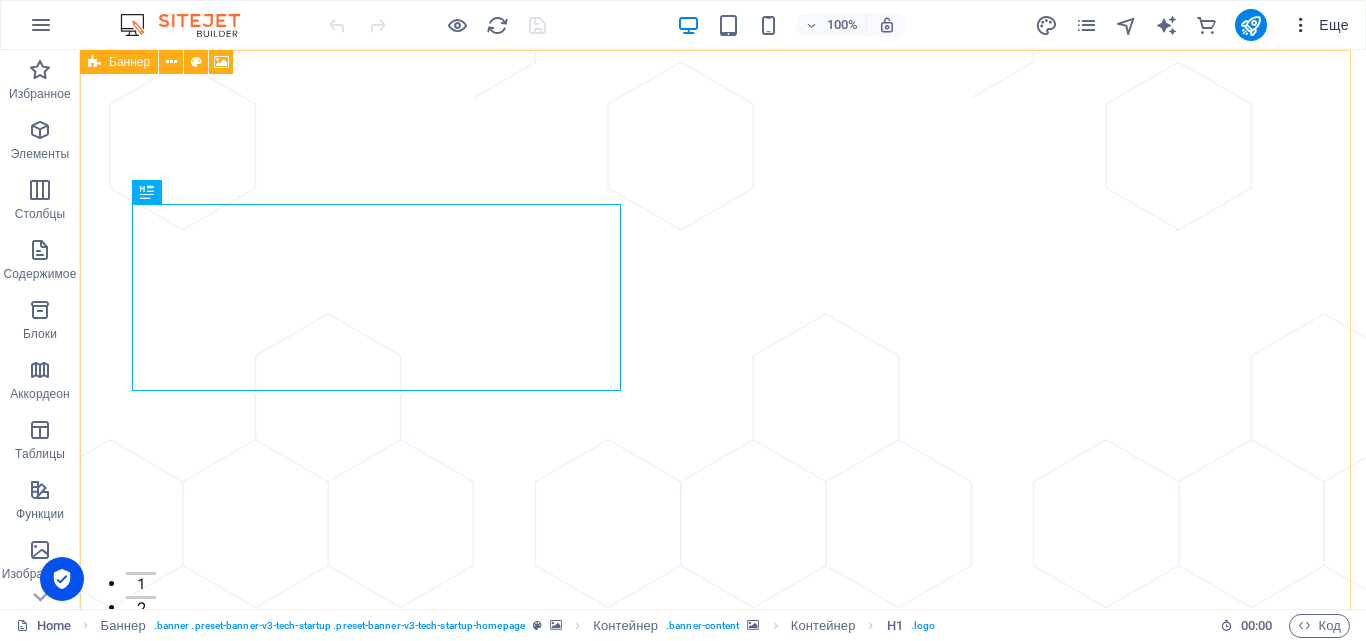 click at bounding box center (1301, 25) 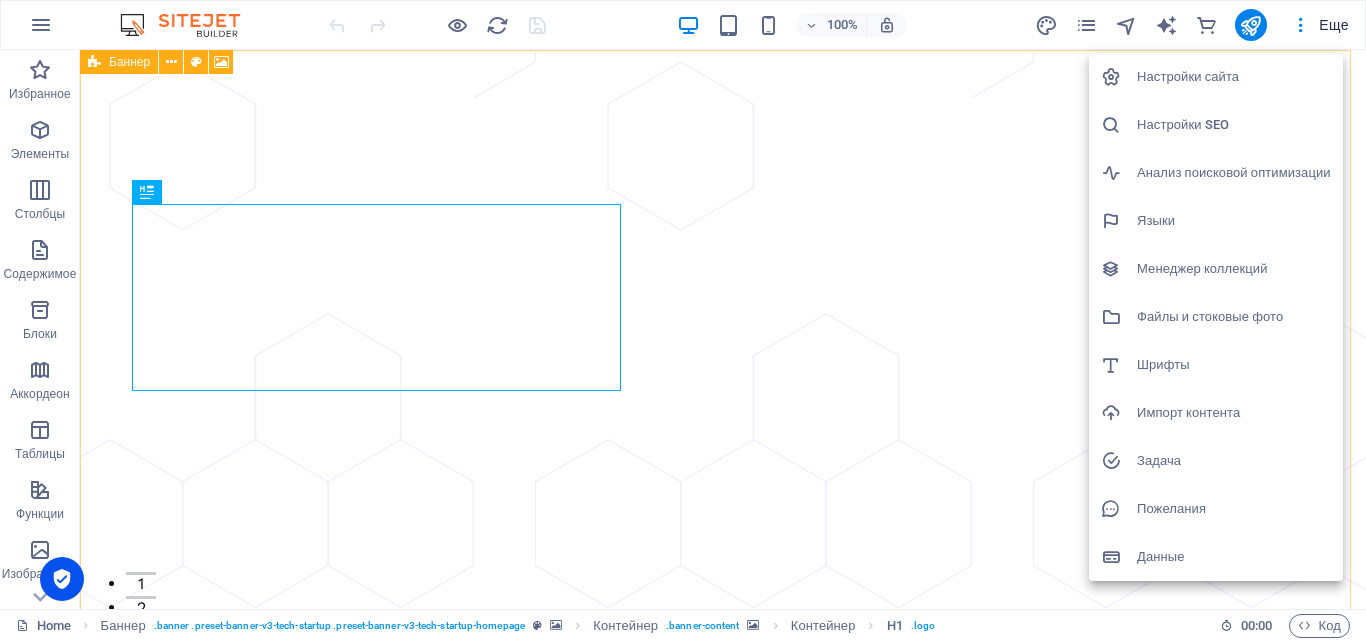click at bounding box center (683, 320) 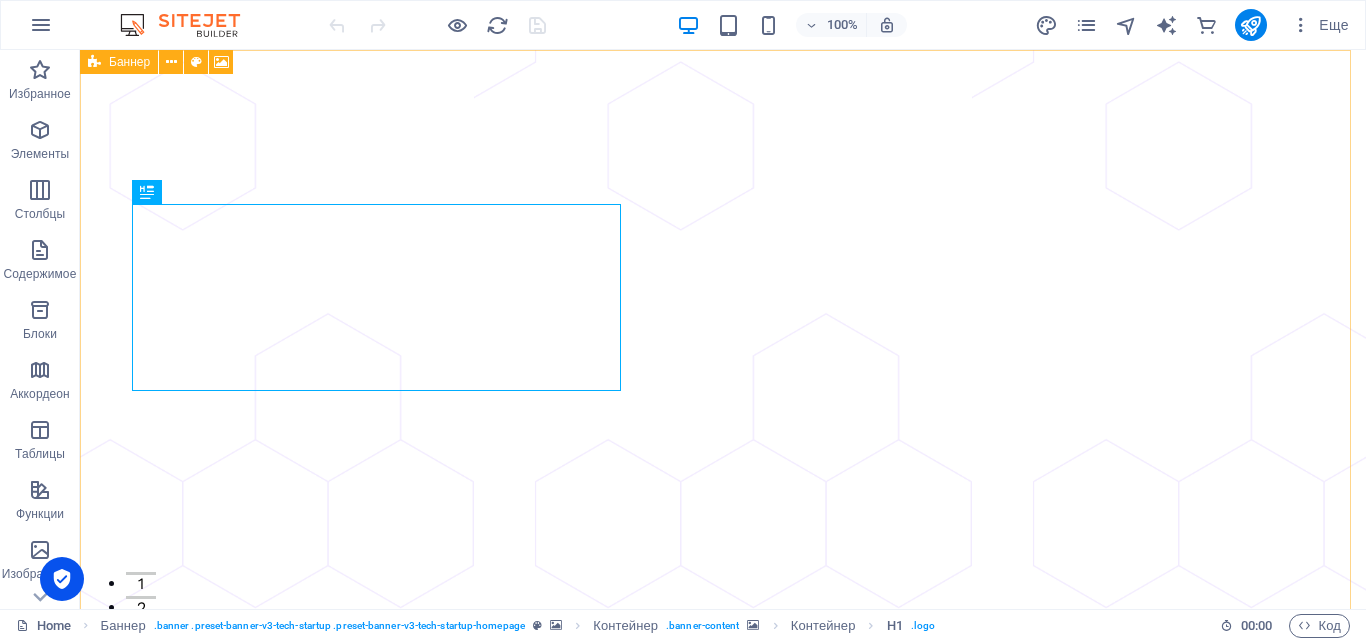 click on "Еще" at bounding box center [1320, 25] 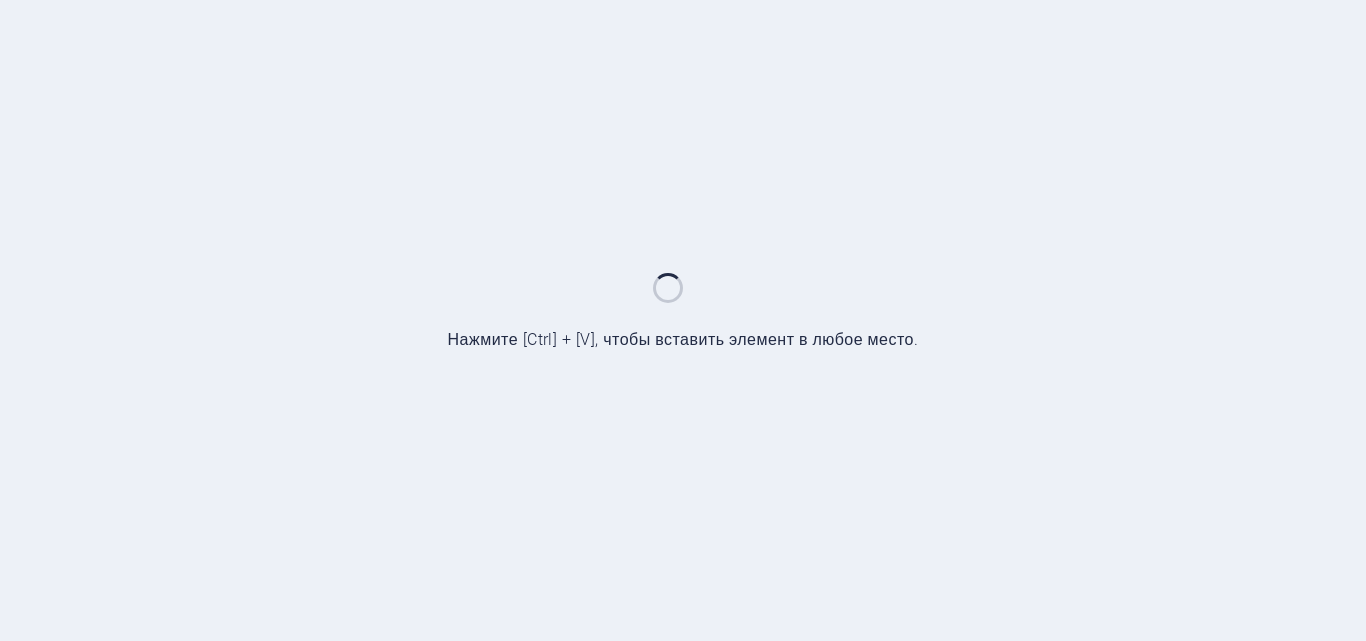 scroll, scrollTop: 0, scrollLeft: 0, axis: both 